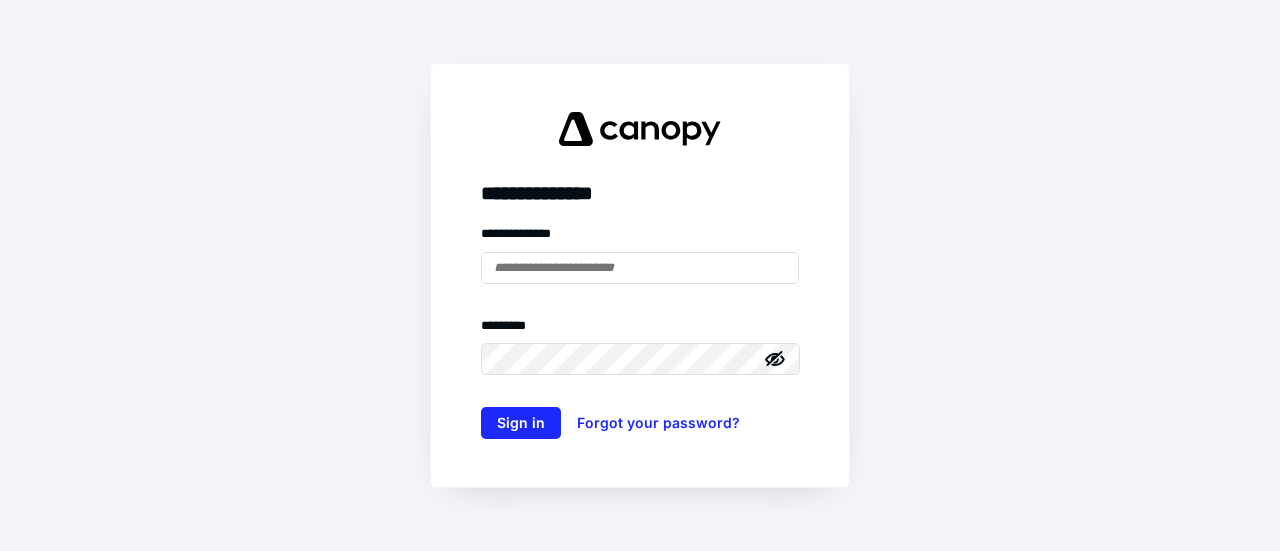 scroll, scrollTop: 0, scrollLeft: 0, axis: both 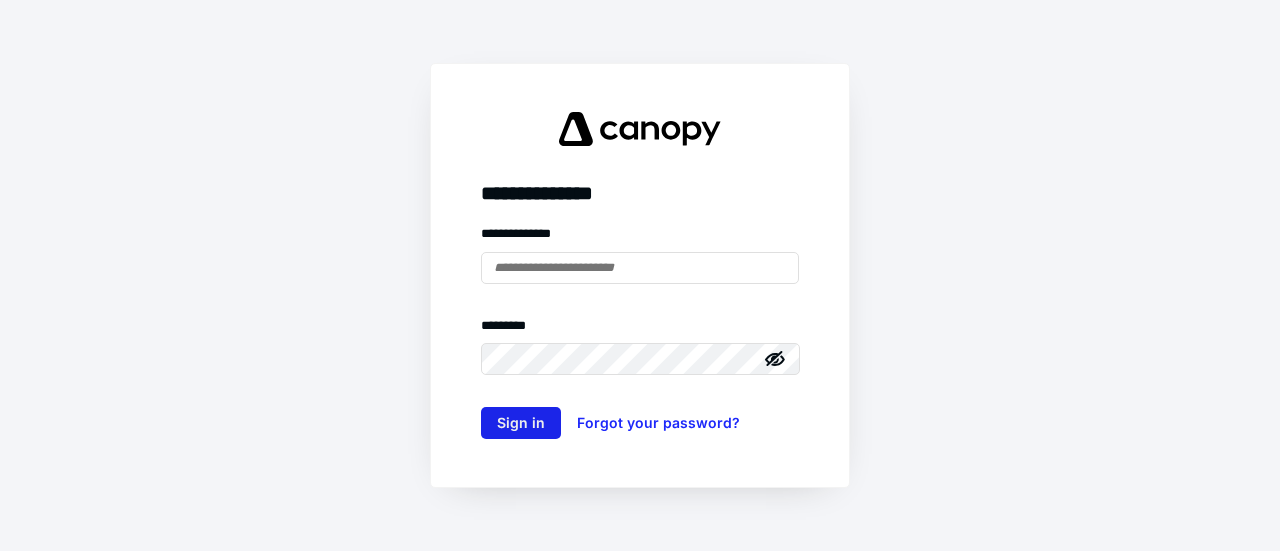 type on "**********" 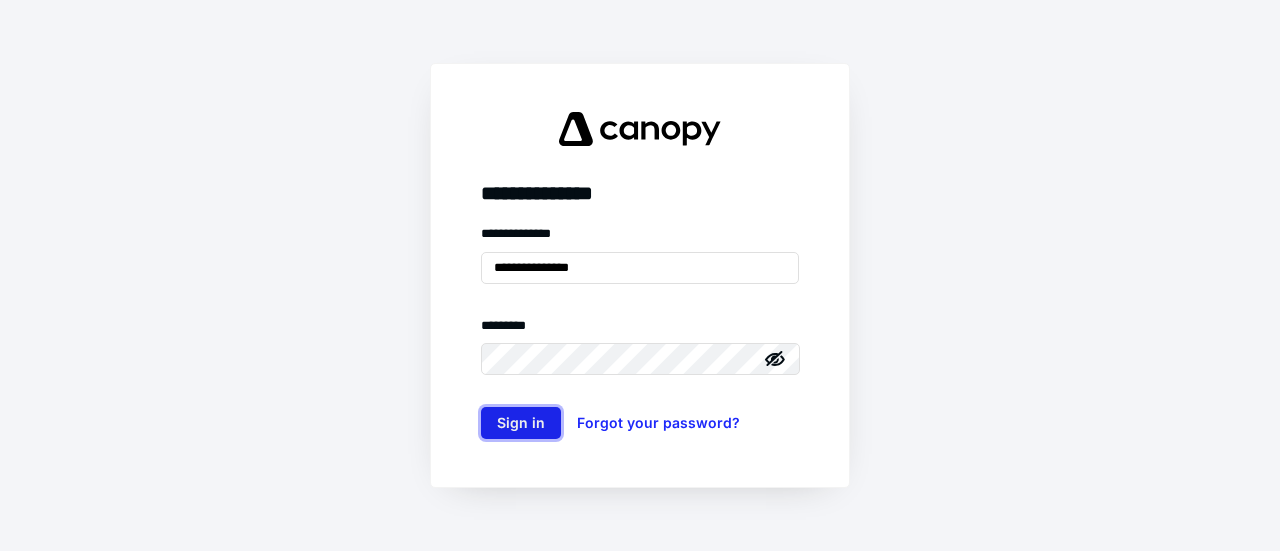 click on "Sign in" at bounding box center [521, 423] 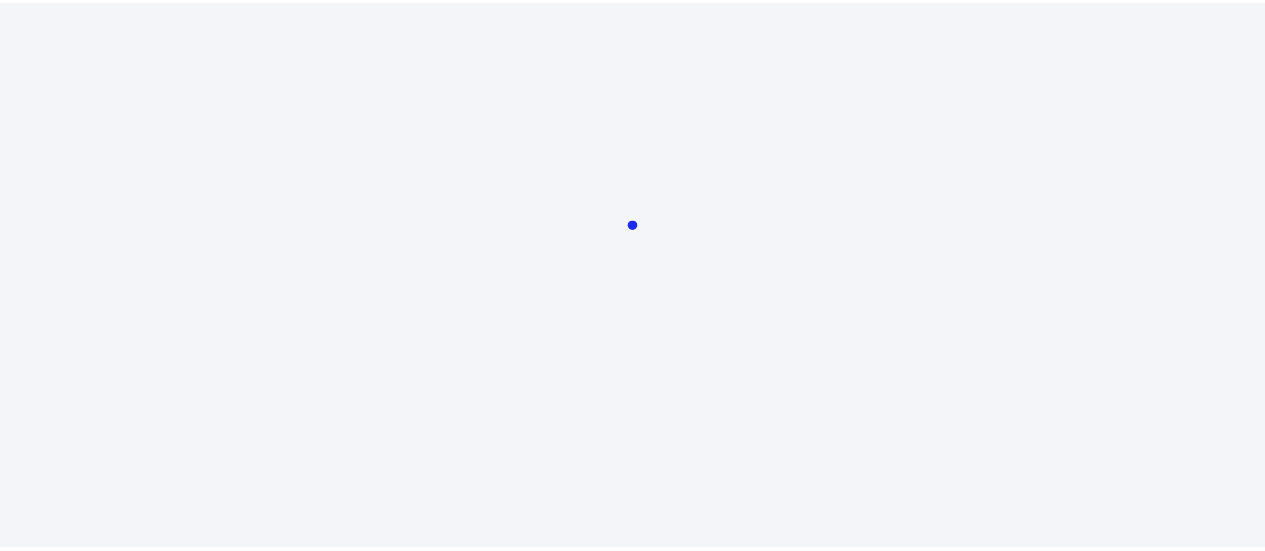 scroll, scrollTop: 0, scrollLeft: 0, axis: both 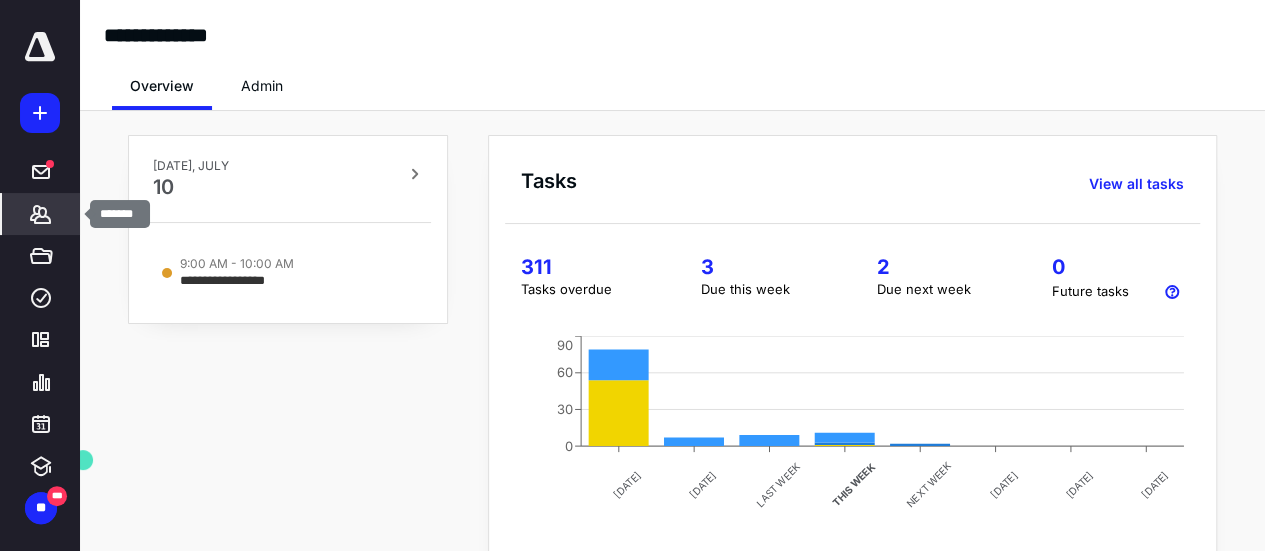 click on "*******" at bounding box center (41, 214) 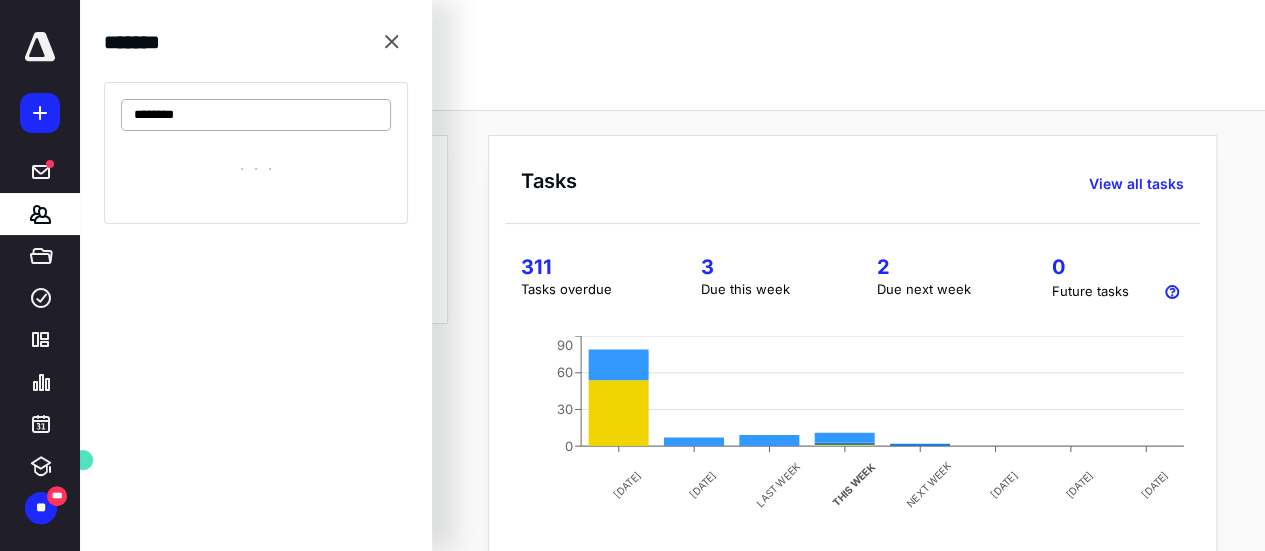 type on "********" 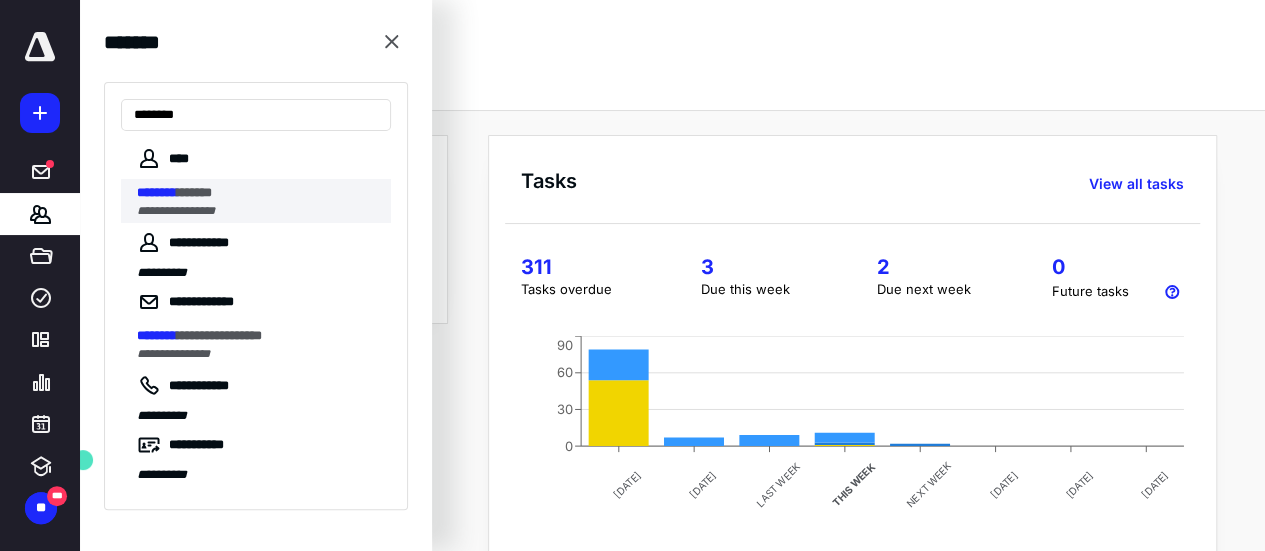 click on "******** ******" at bounding box center [258, 193] 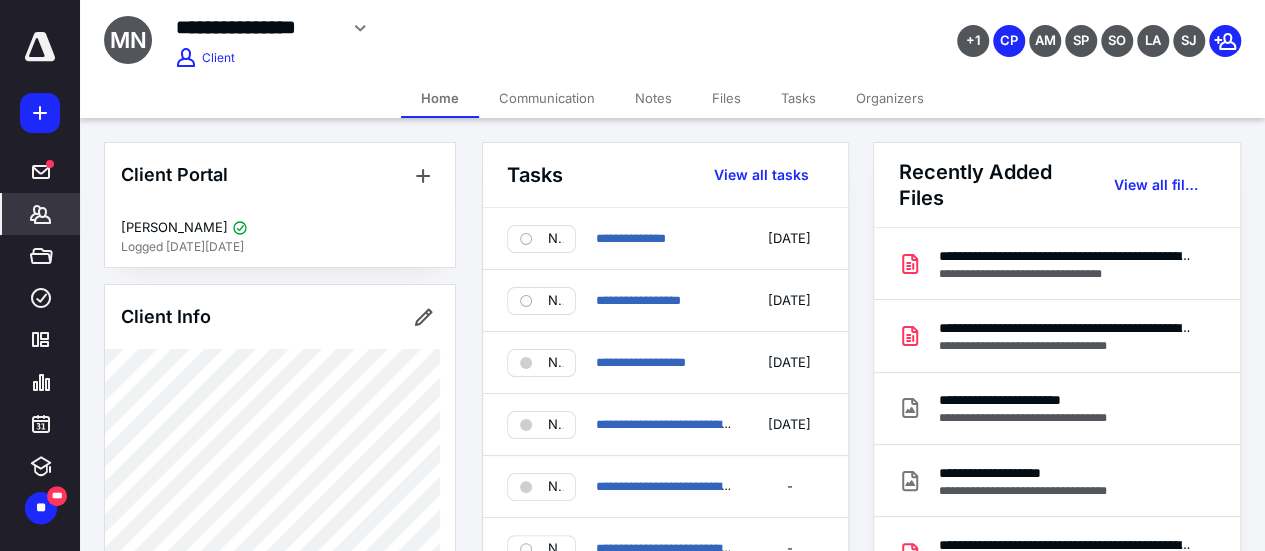 click on "Files" at bounding box center (726, 98) 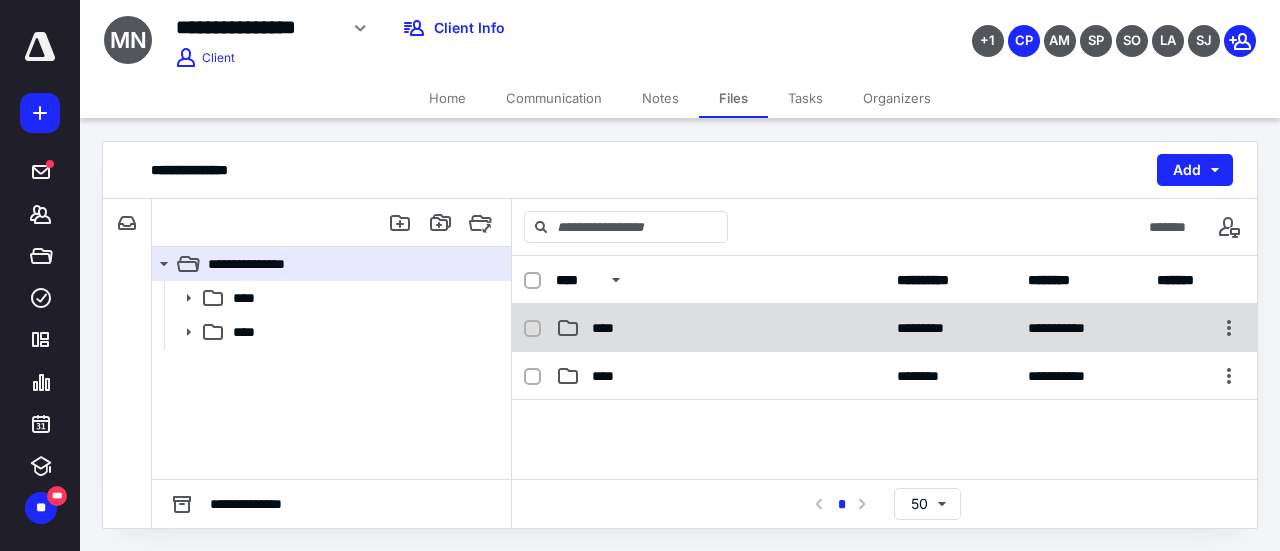 click on "**********" at bounding box center [884, 328] 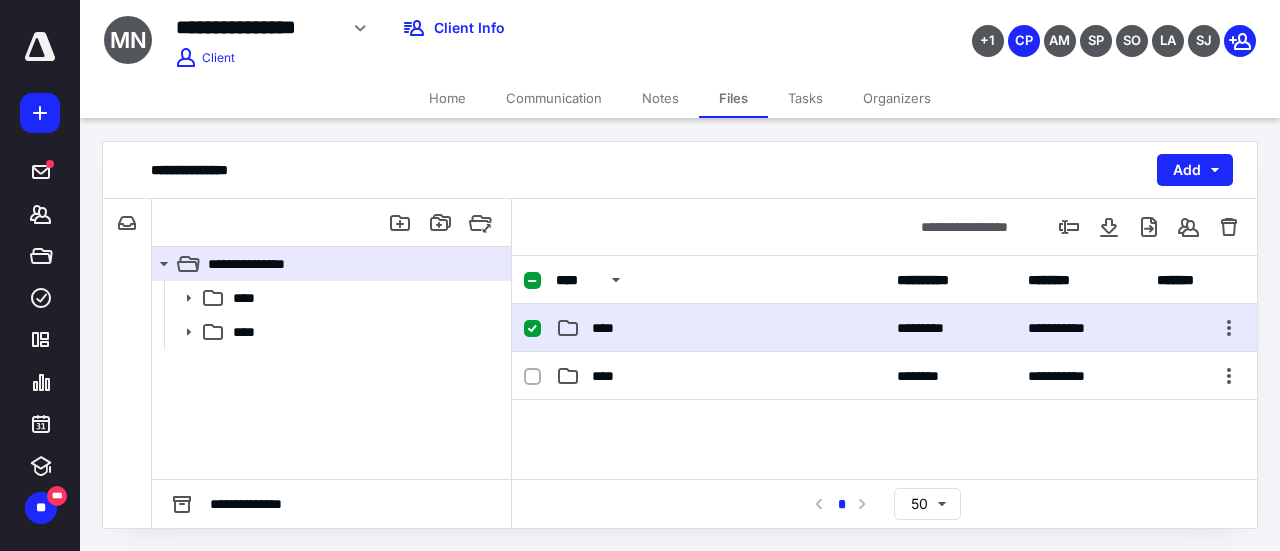 click on "**********" at bounding box center [884, 328] 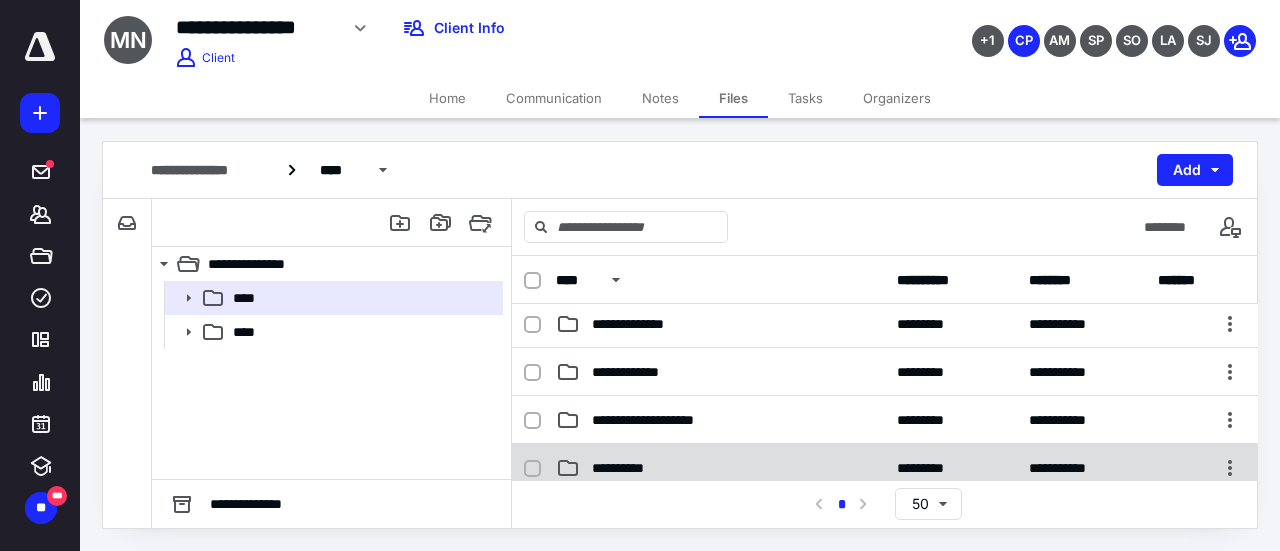 scroll, scrollTop: 200, scrollLeft: 0, axis: vertical 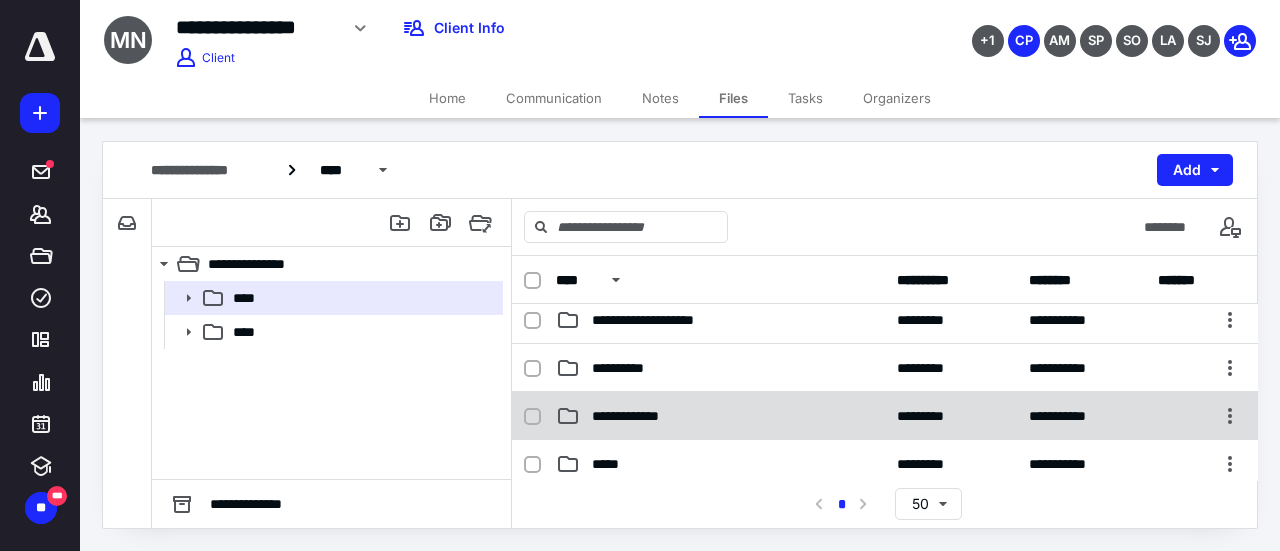 click on "**********" at bounding box center [885, 416] 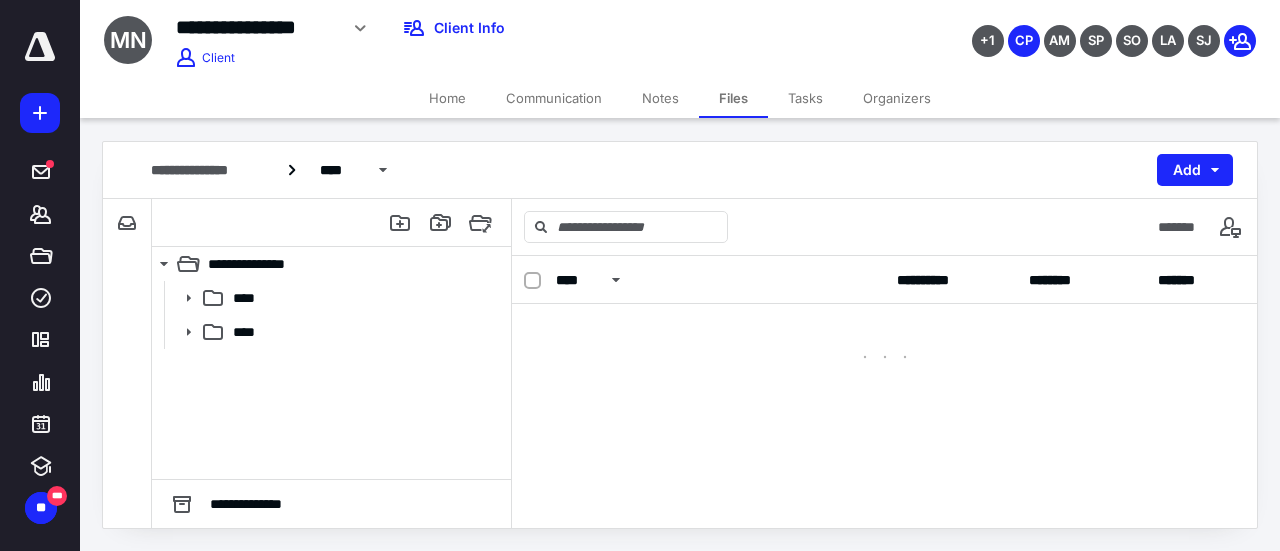 scroll, scrollTop: 0, scrollLeft: 0, axis: both 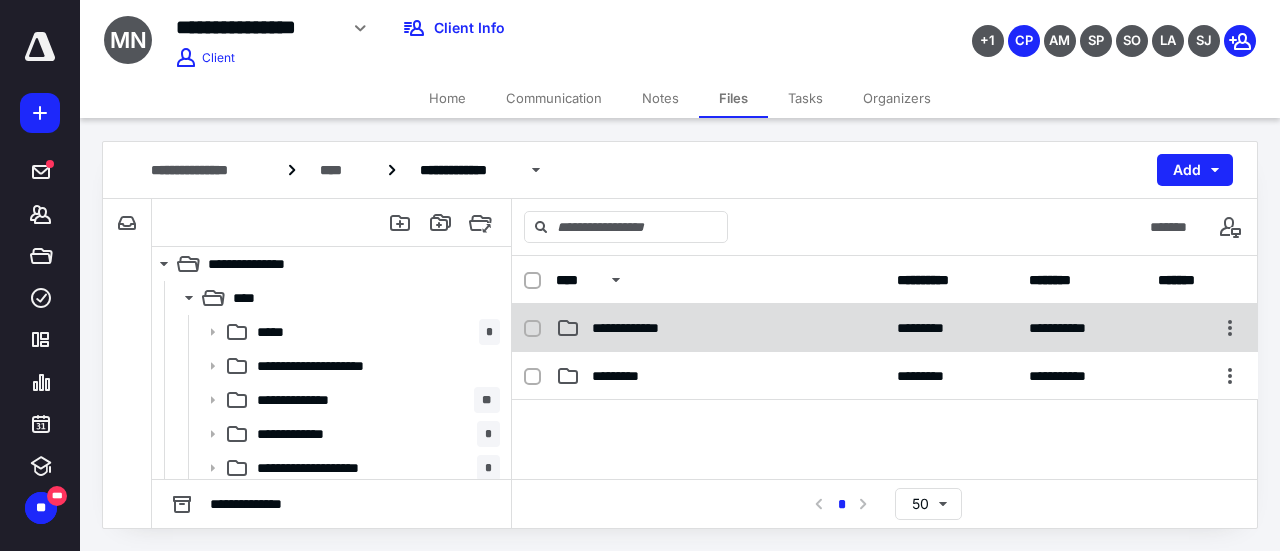 click on "**********" at bounding box center (641, 328) 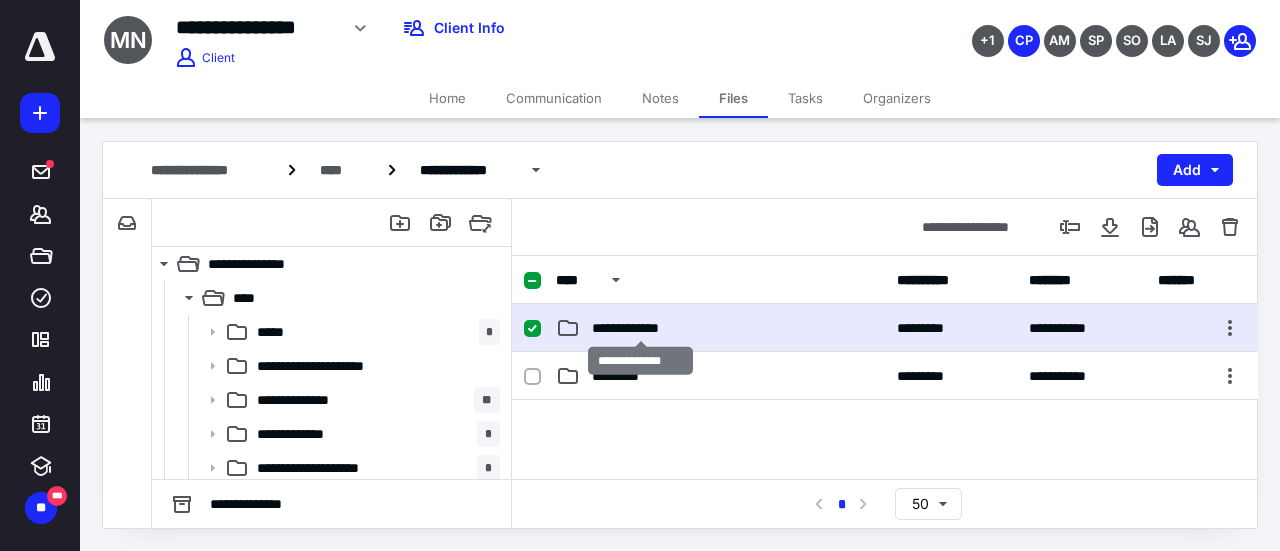 click on "**********" at bounding box center [641, 328] 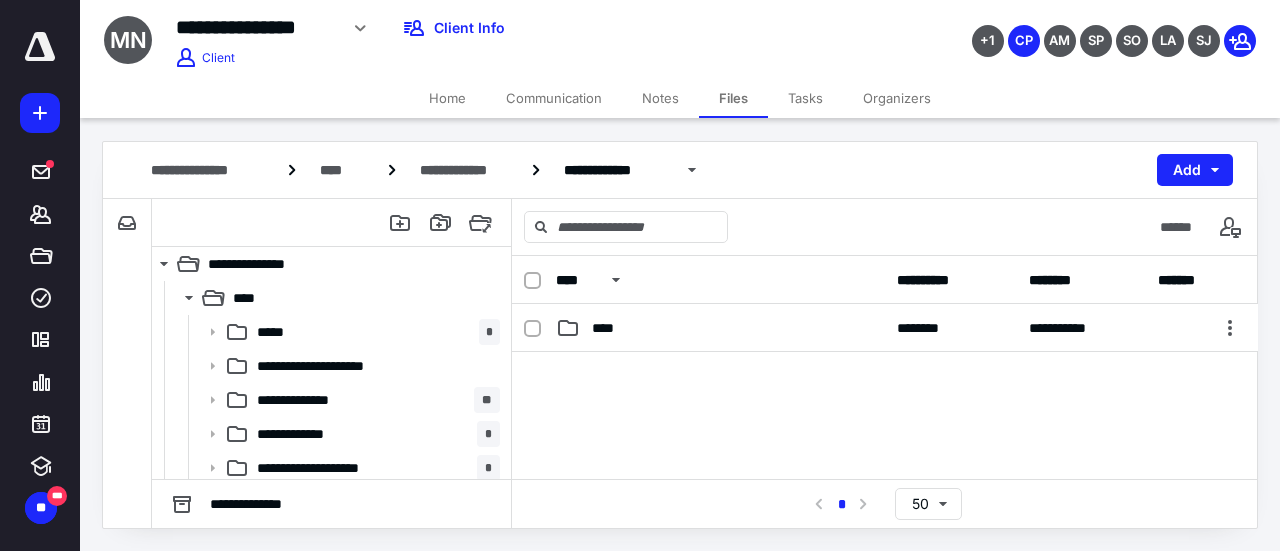 click on "****" at bounding box center (720, 328) 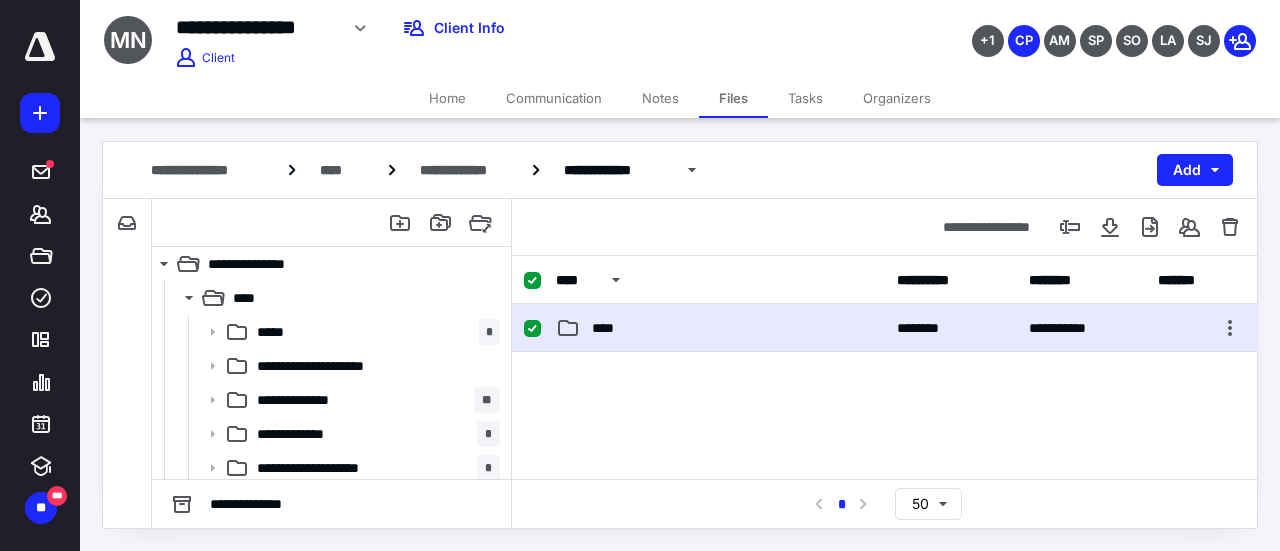 click on "****" at bounding box center [720, 328] 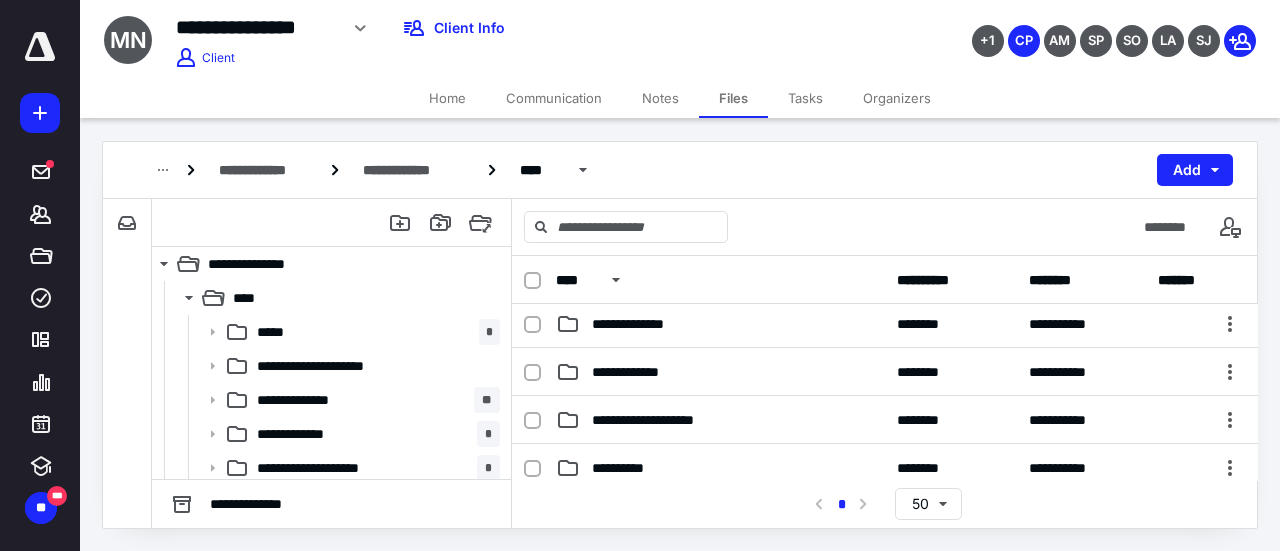 scroll, scrollTop: 200, scrollLeft: 0, axis: vertical 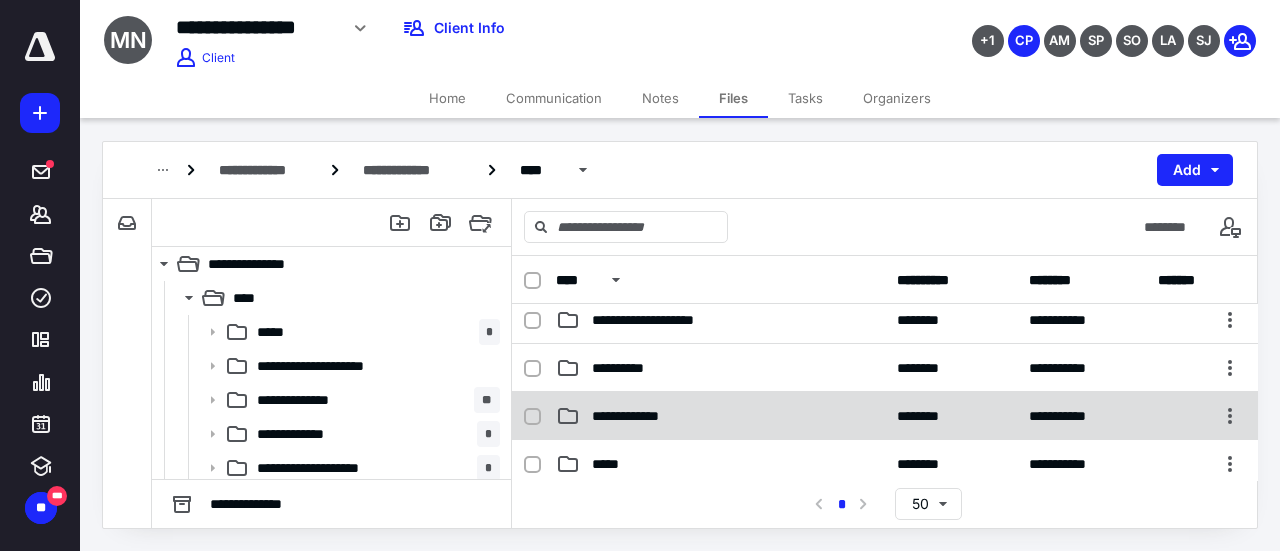 click on "**********" at bounding box center [635, 416] 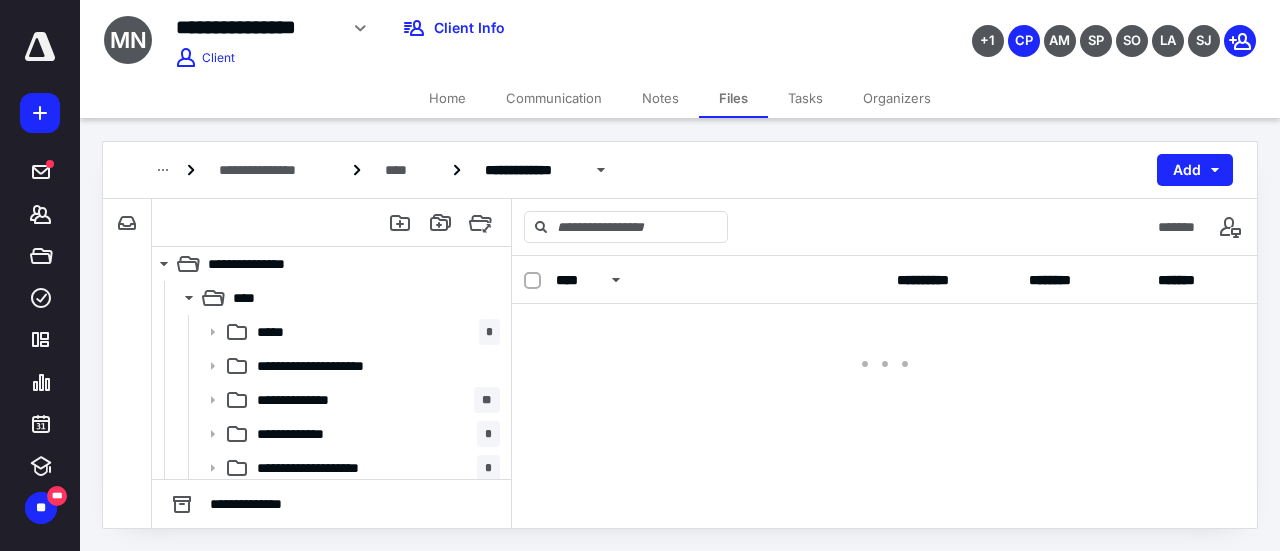 scroll, scrollTop: 0, scrollLeft: 0, axis: both 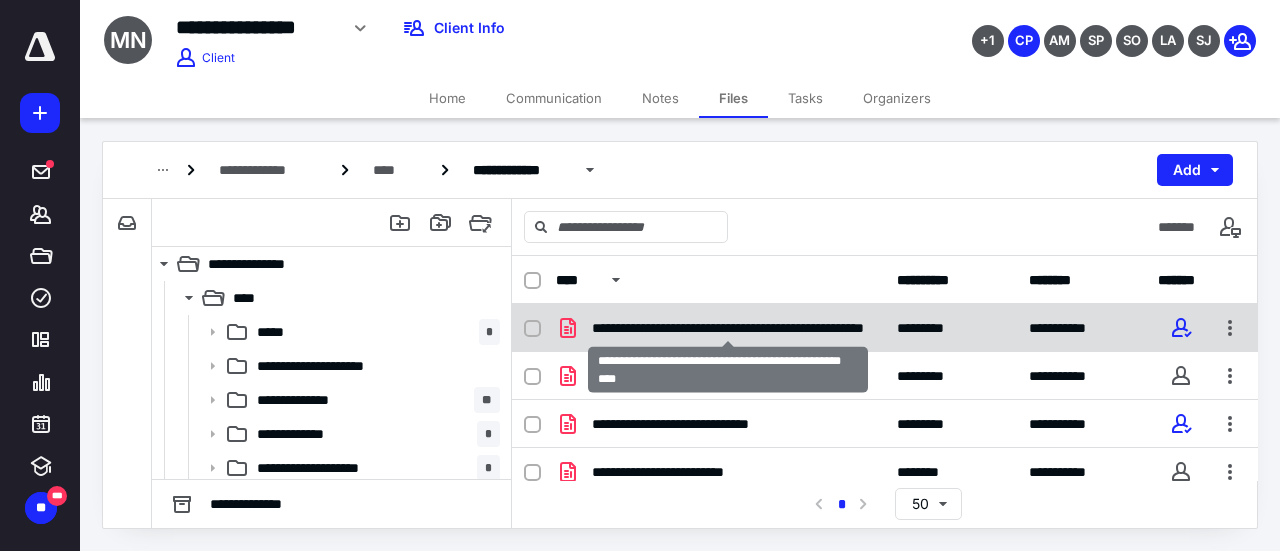 click on "**********" at bounding box center (728, 328) 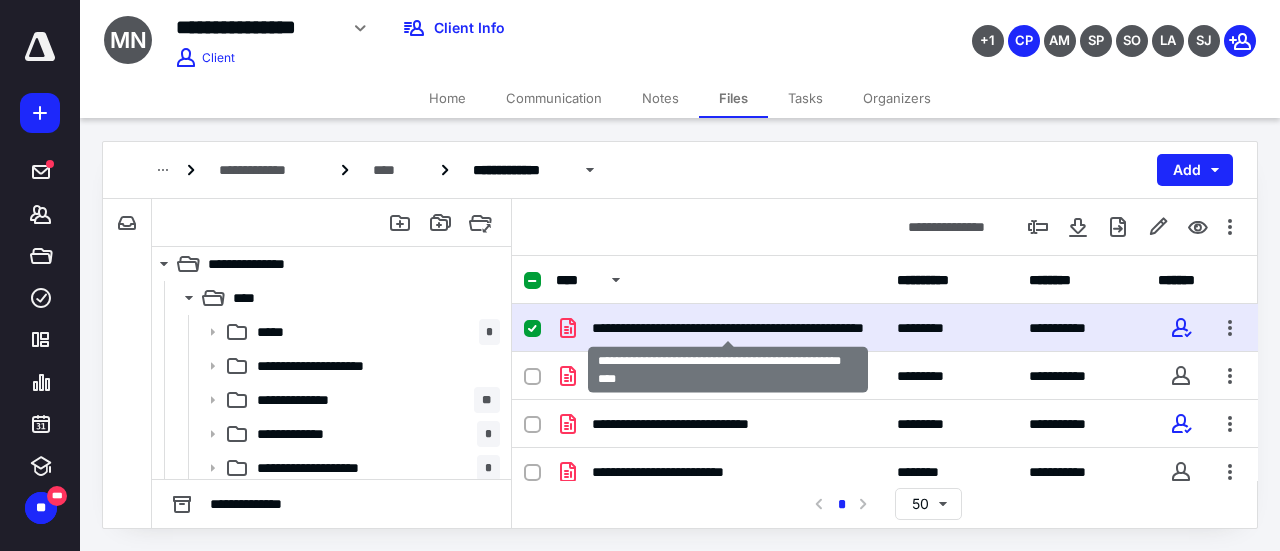 click on "**********" at bounding box center [728, 328] 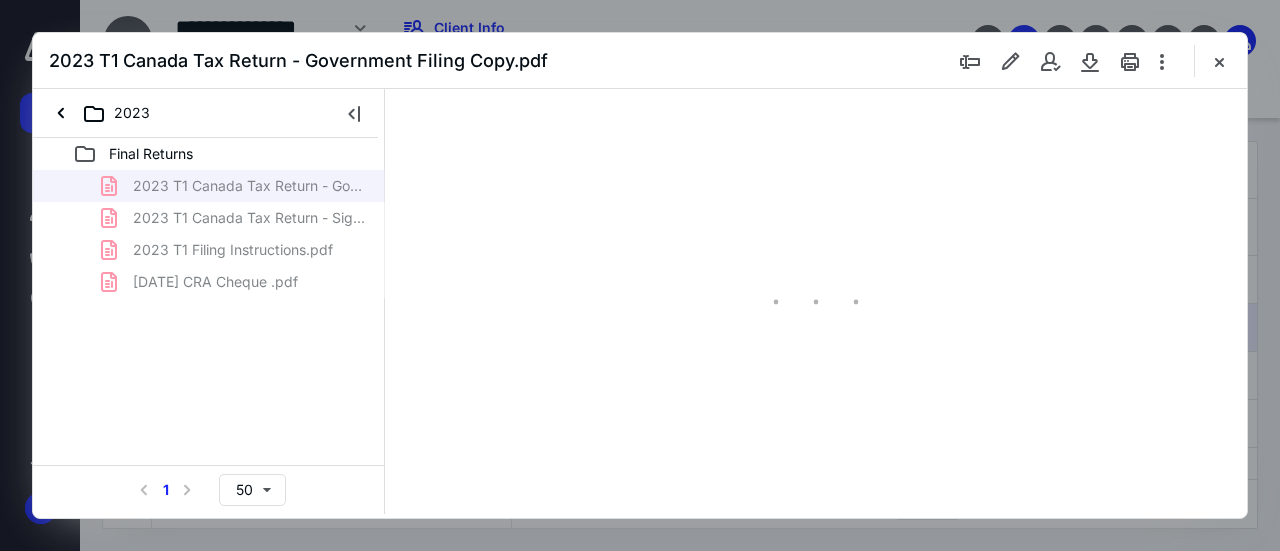 scroll, scrollTop: 0, scrollLeft: 0, axis: both 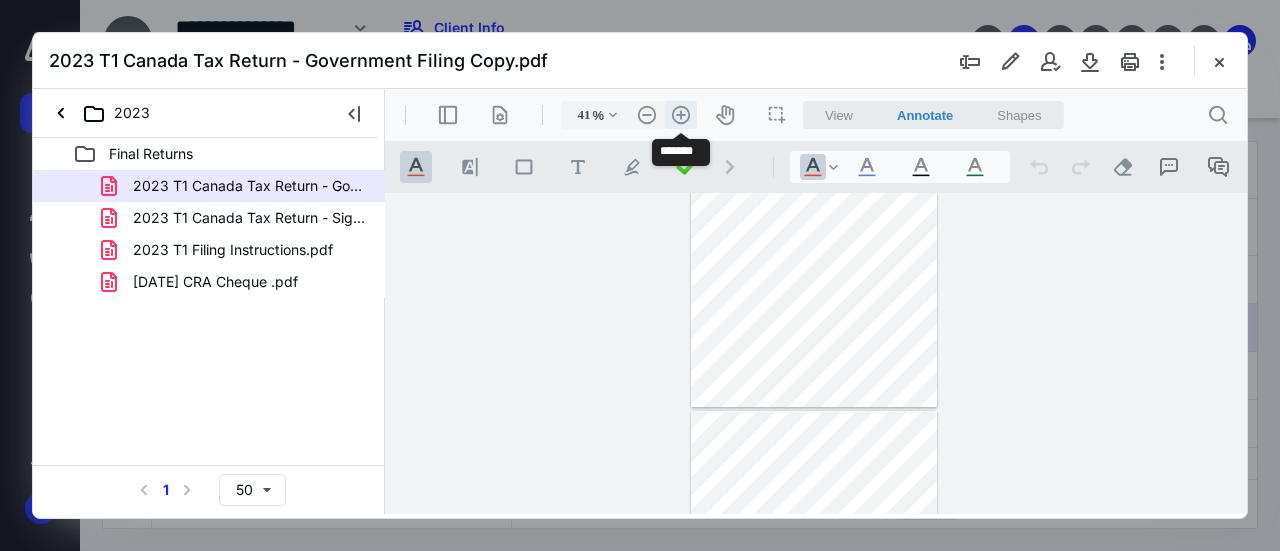 click on ".cls-1{fill:#abb0c4;} icon - header - zoom - in - line" at bounding box center (681, 115) 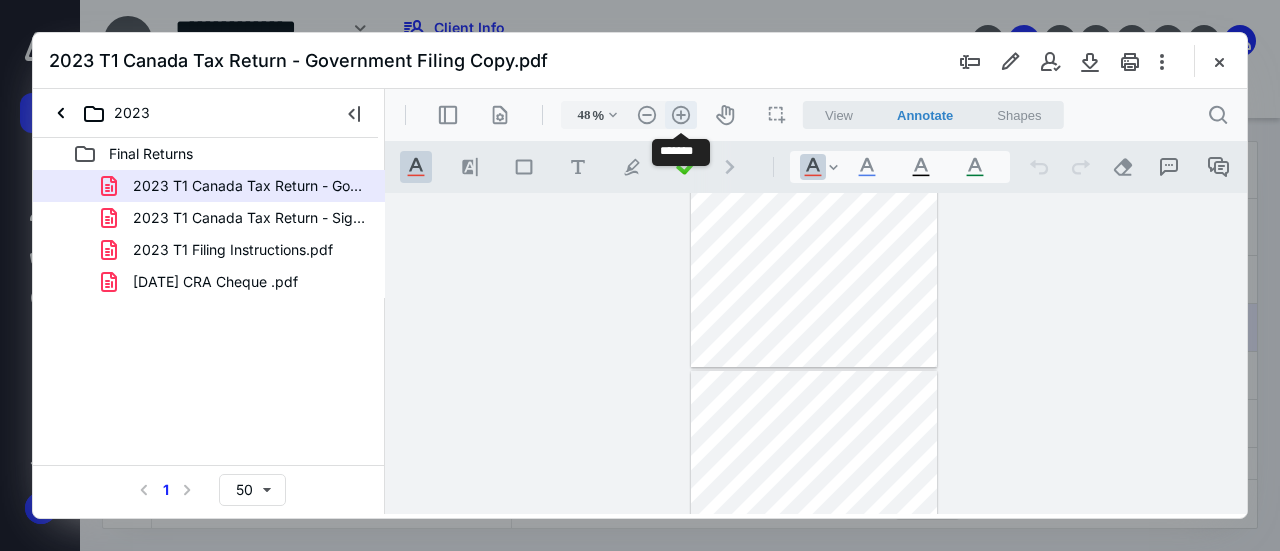 click on ".cls-1{fill:#abb0c4;} icon - header - zoom - in - line" at bounding box center [681, 115] 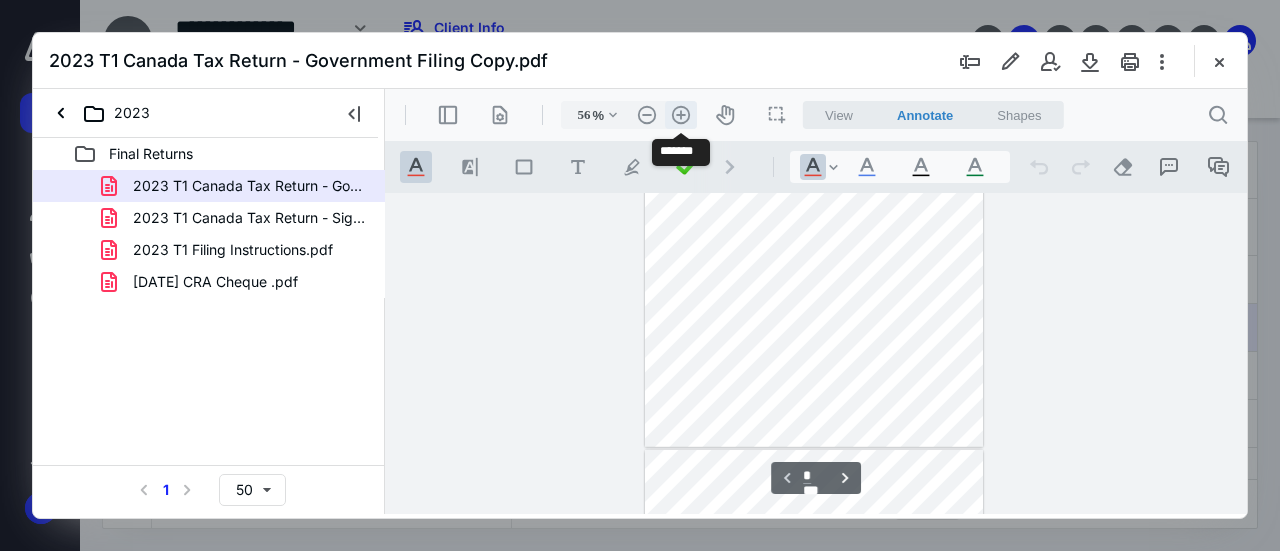 click on ".cls-1{fill:#abb0c4;} icon - header - zoom - in - line" at bounding box center [681, 115] 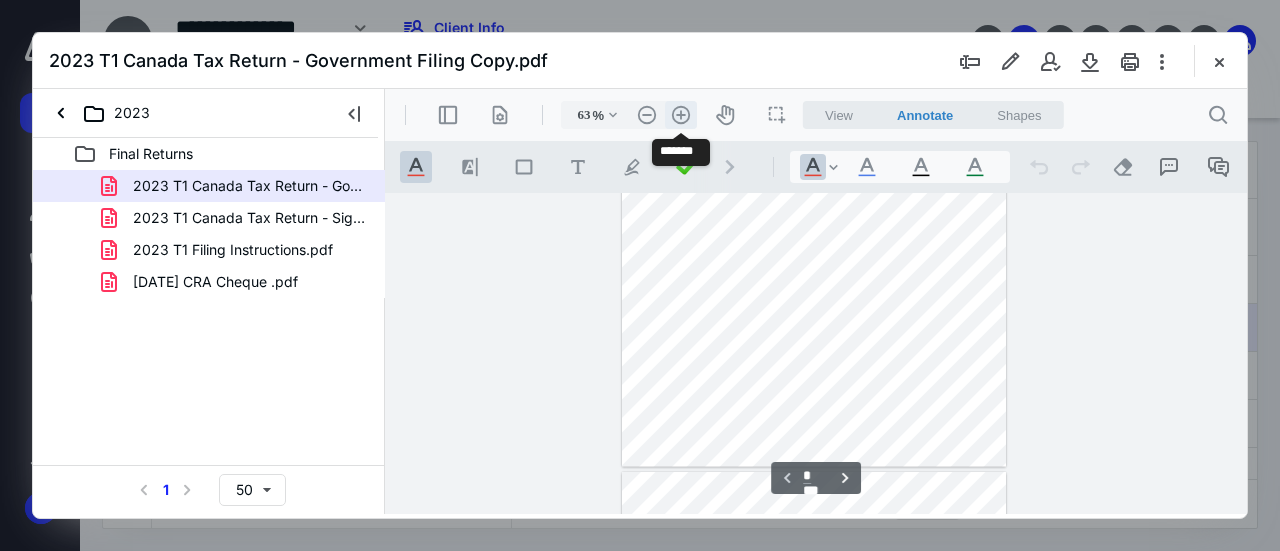 click on ".cls-1{fill:#abb0c4;} icon - header - zoom - in - line" at bounding box center [681, 115] 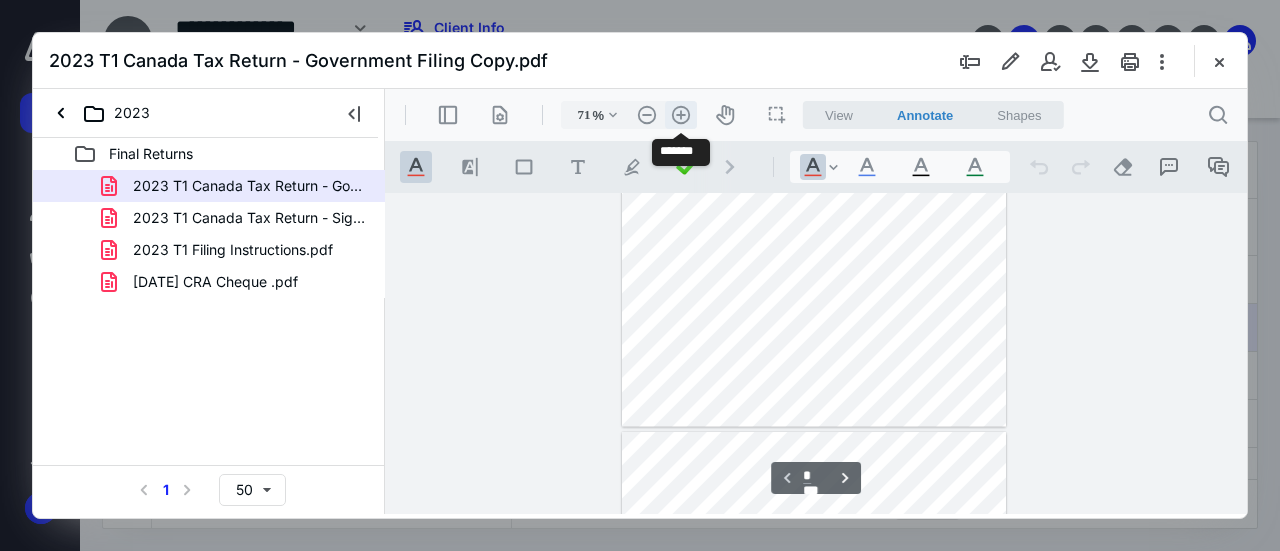 click on ".cls-1{fill:#abb0c4;} icon - header - zoom - in - line" at bounding box center [681, 115] 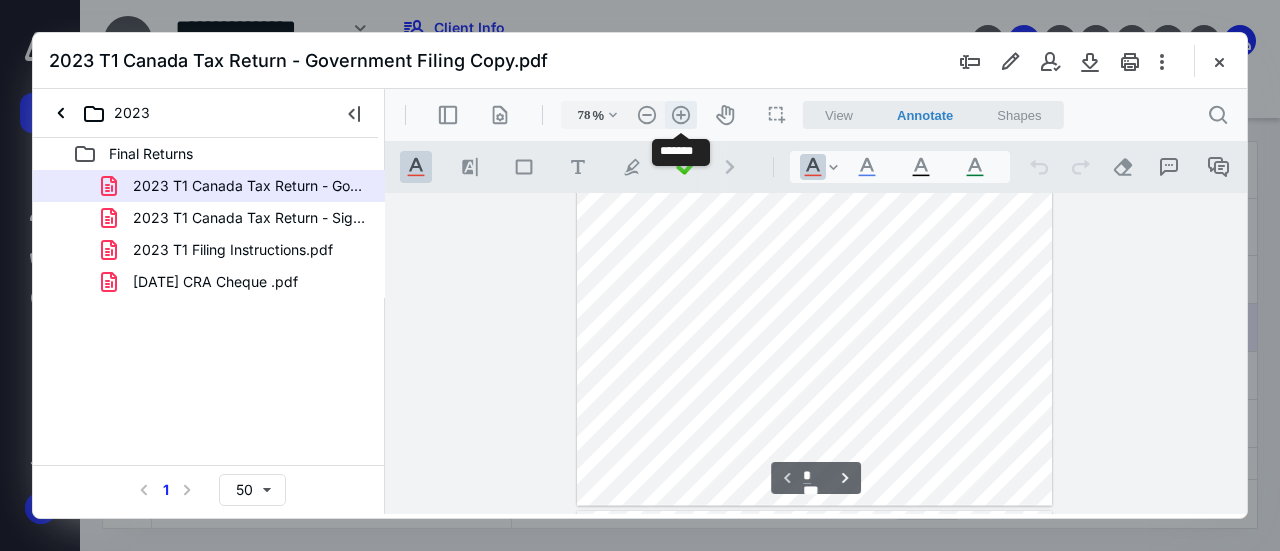 click on ".cls-1{fill:#abb0c4;} icon - header - zoom - in - line" at bounding box center (681, 115) 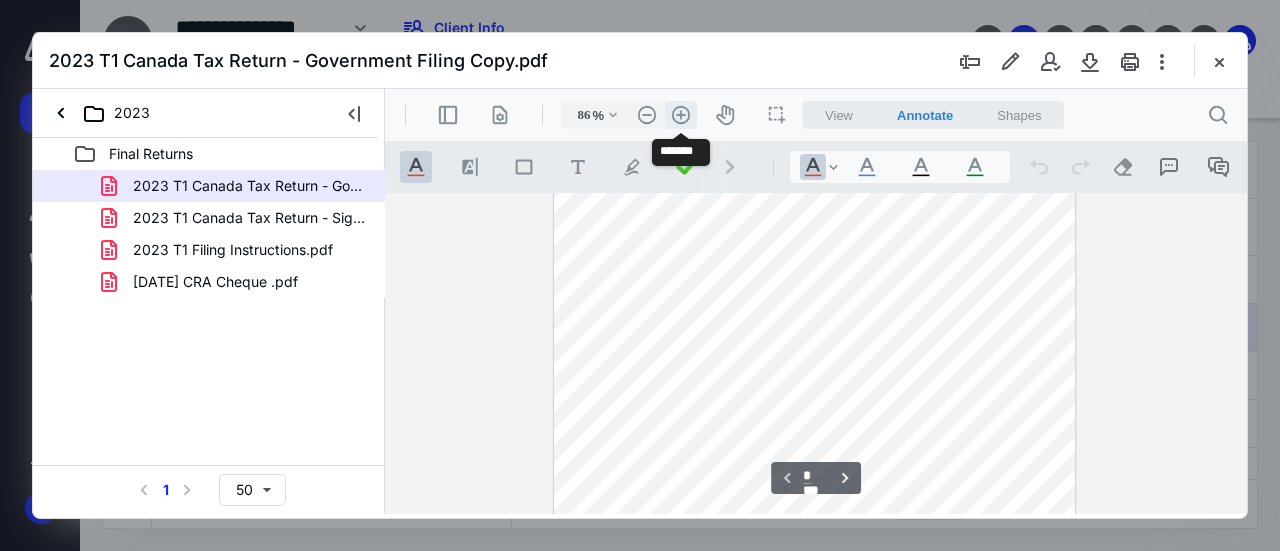 click on ".cls-1{fill:#abb0c4;} icon - header - zoom - in - line" at bounding box center (681, 115) 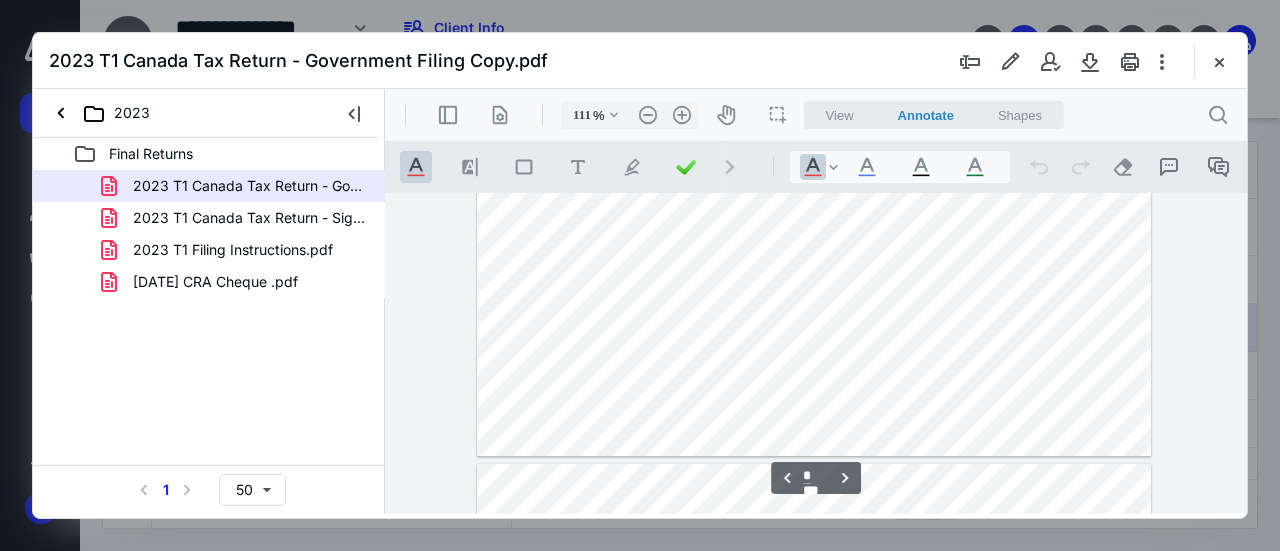 scroll, scrollTop: 5700, scrollLeft: 0, axis: vertical 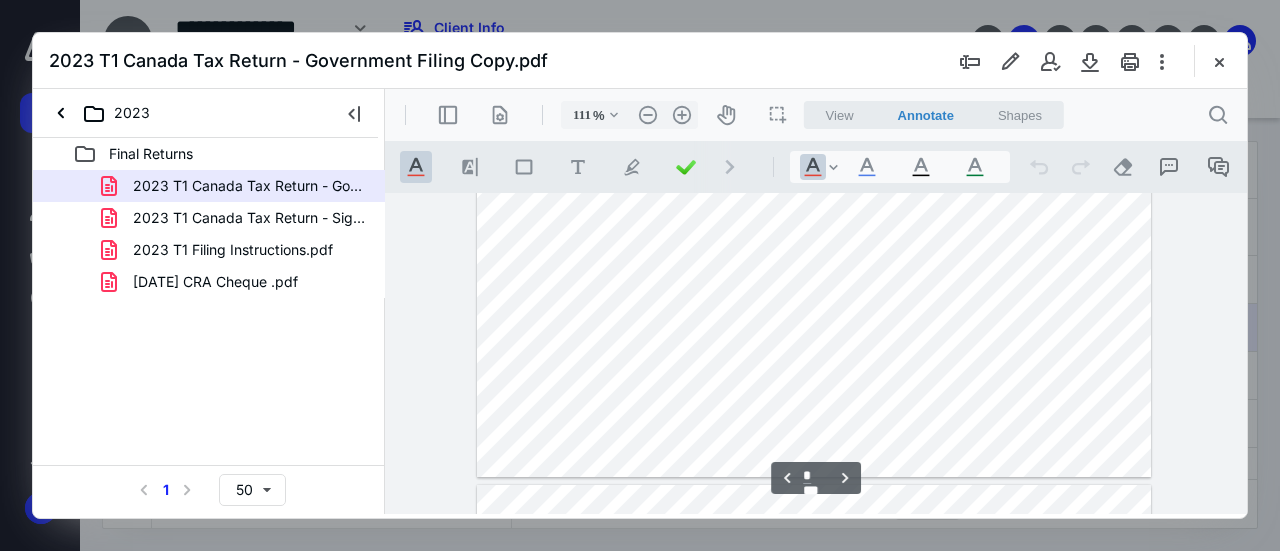 type on "*" 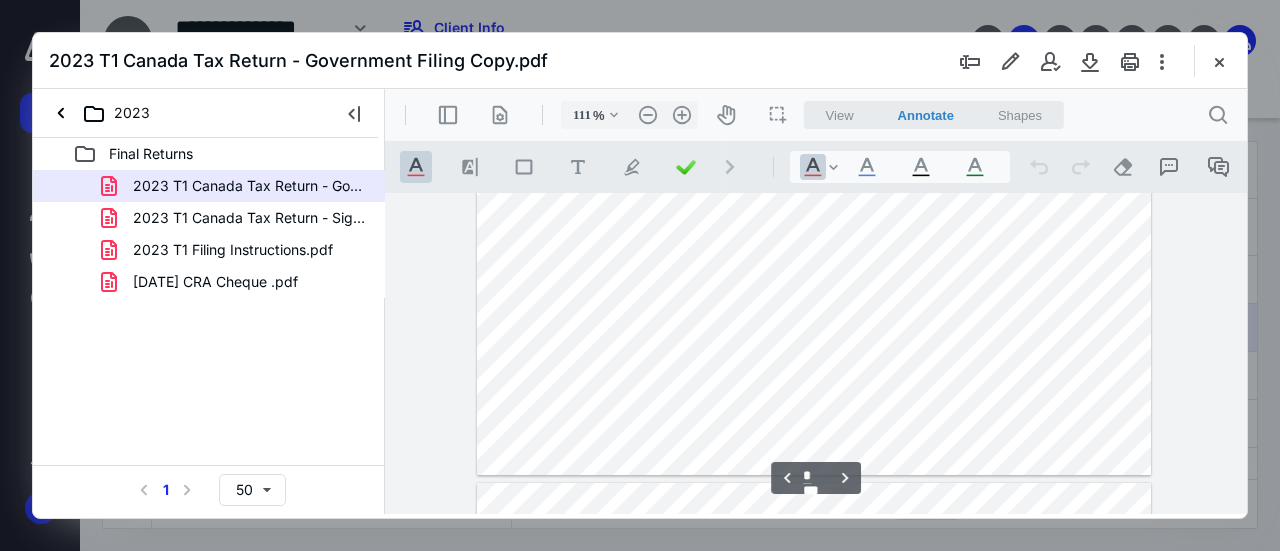 scroll, scrollTop: 6800, scrollLeft: 0, axis: vertical 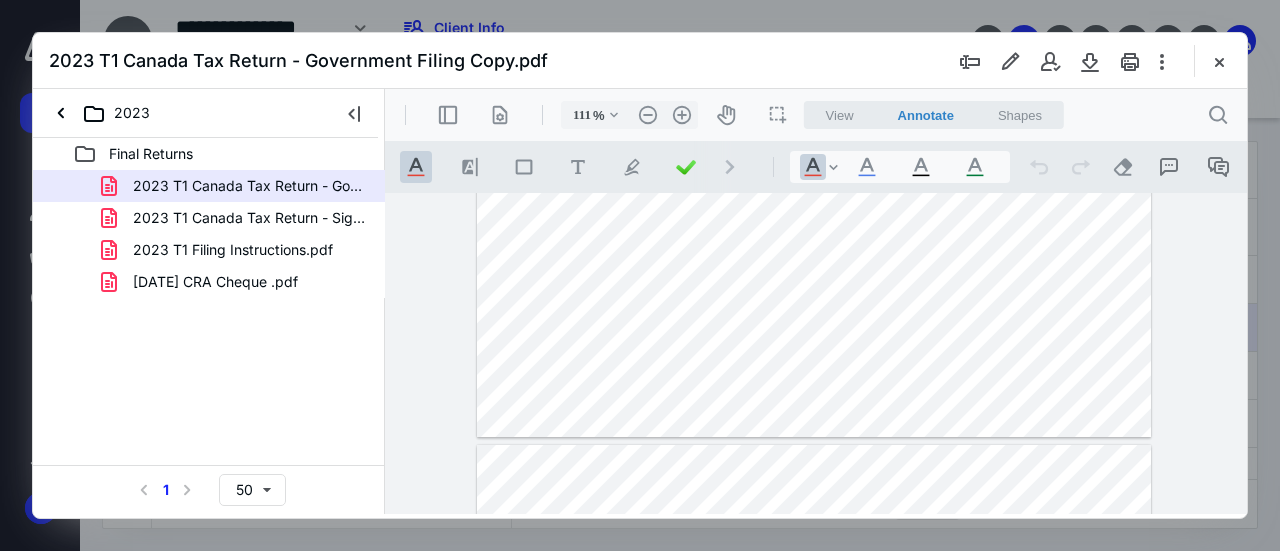 click on "2023" at bounding box center [181, 113] 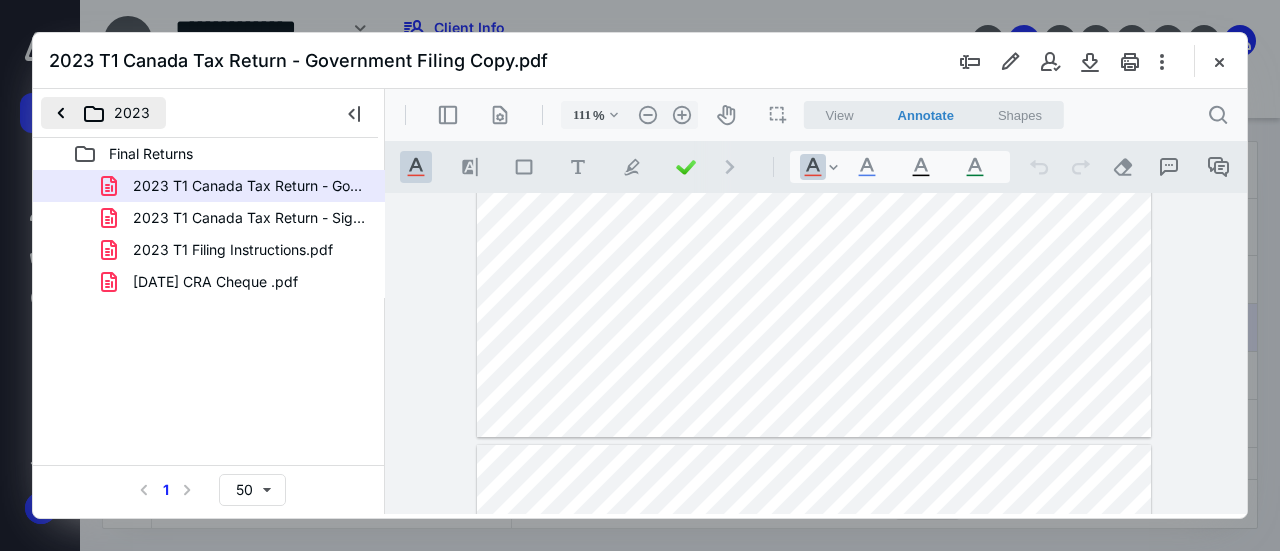 click on "2023" at bounding box center (103, 113) 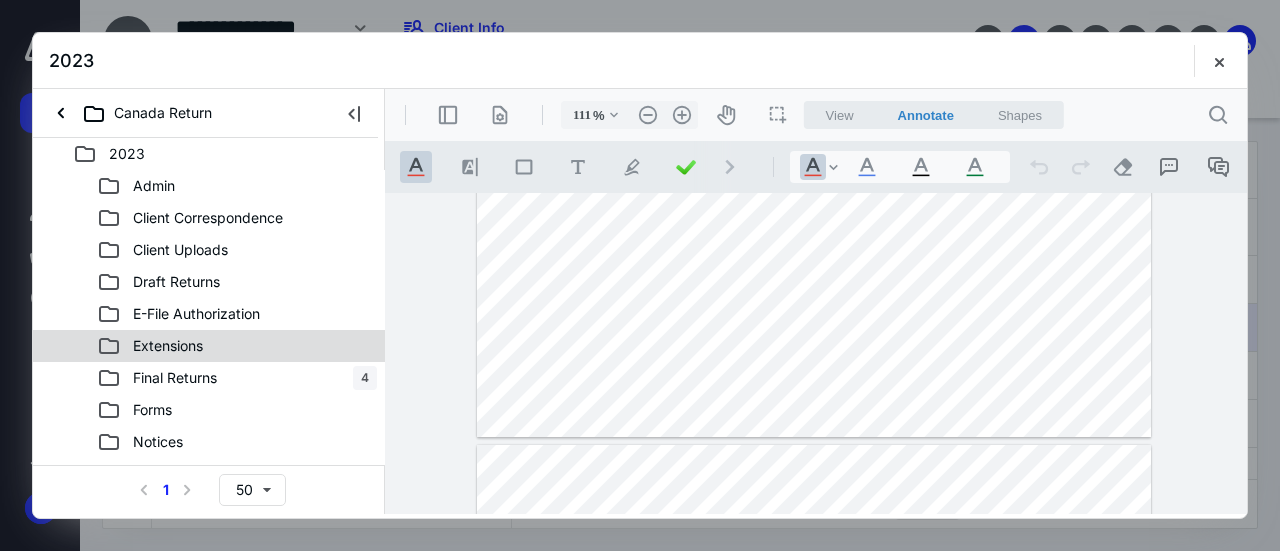 scroll, scrollTop: 23, scrollLeft: 0, axis: vertical 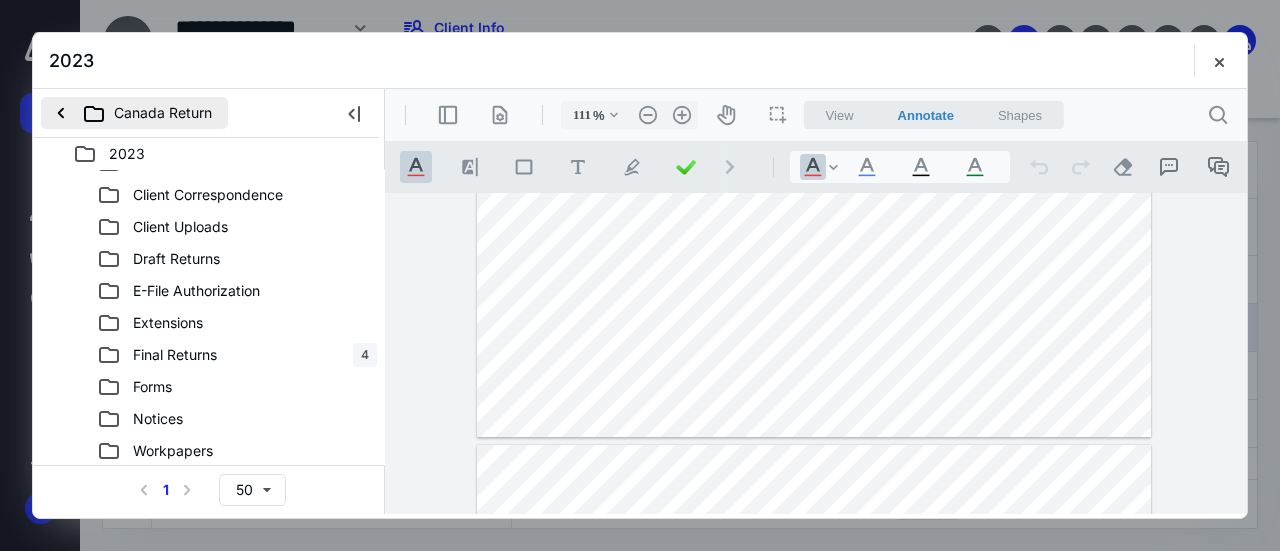 click on "Canada Return" at bounding box center [134, 113] 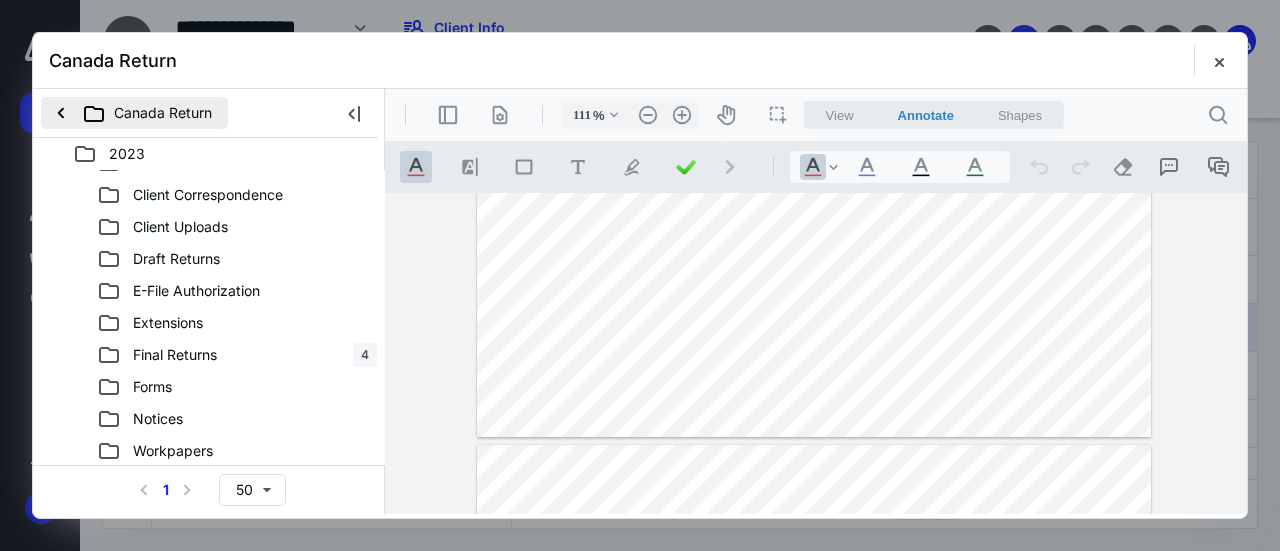 scroll, scrollTop: 0, scrollLeft: 0, axis: both 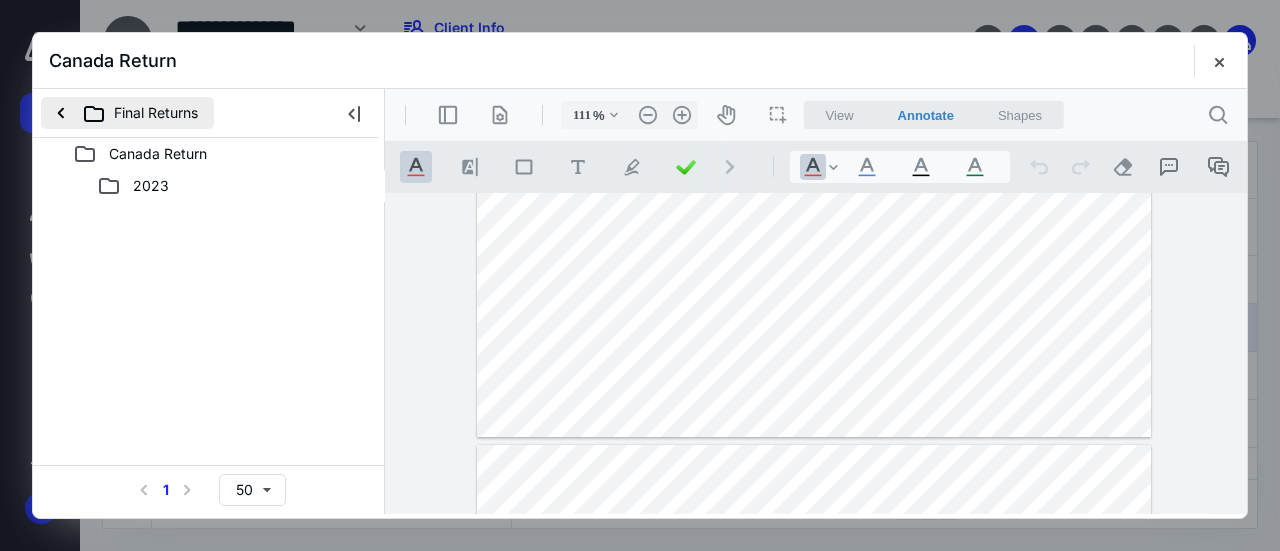 click on "Final Returns" at bounding box center [127, 113] 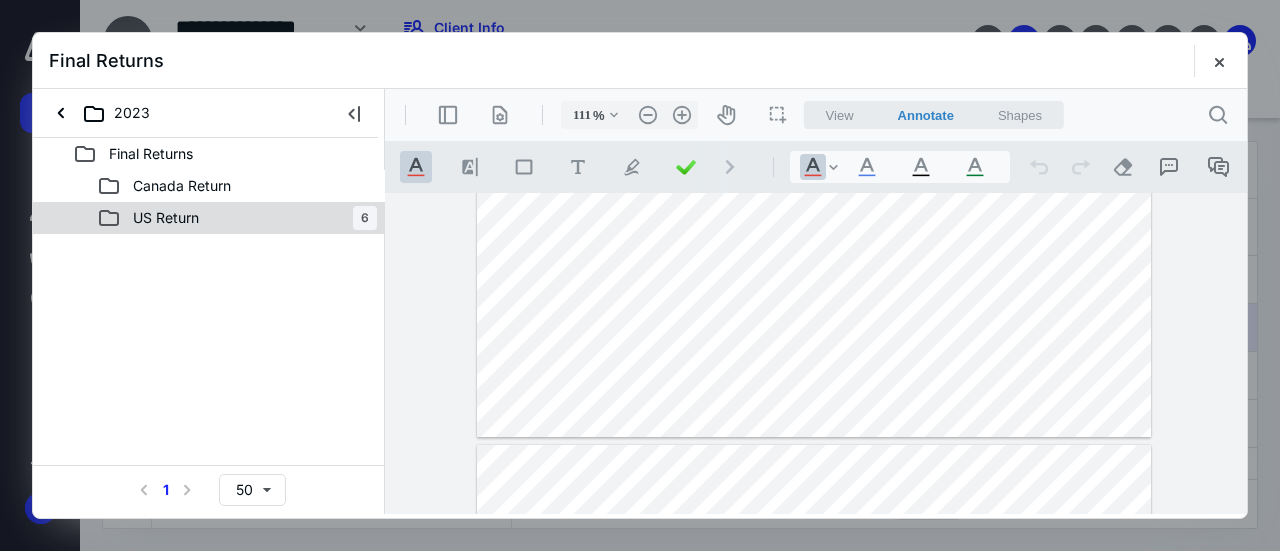click on "US Return" at bounding box center (166, 218) 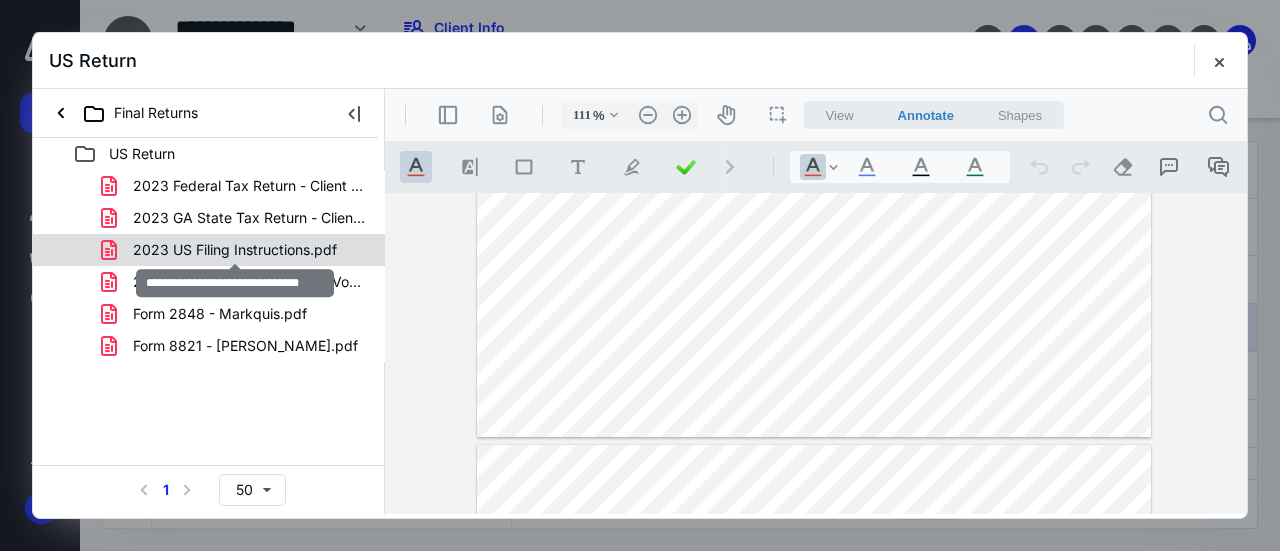 click on "2023 US Filing Instructions.pdf" at bounding box center (235, 250) 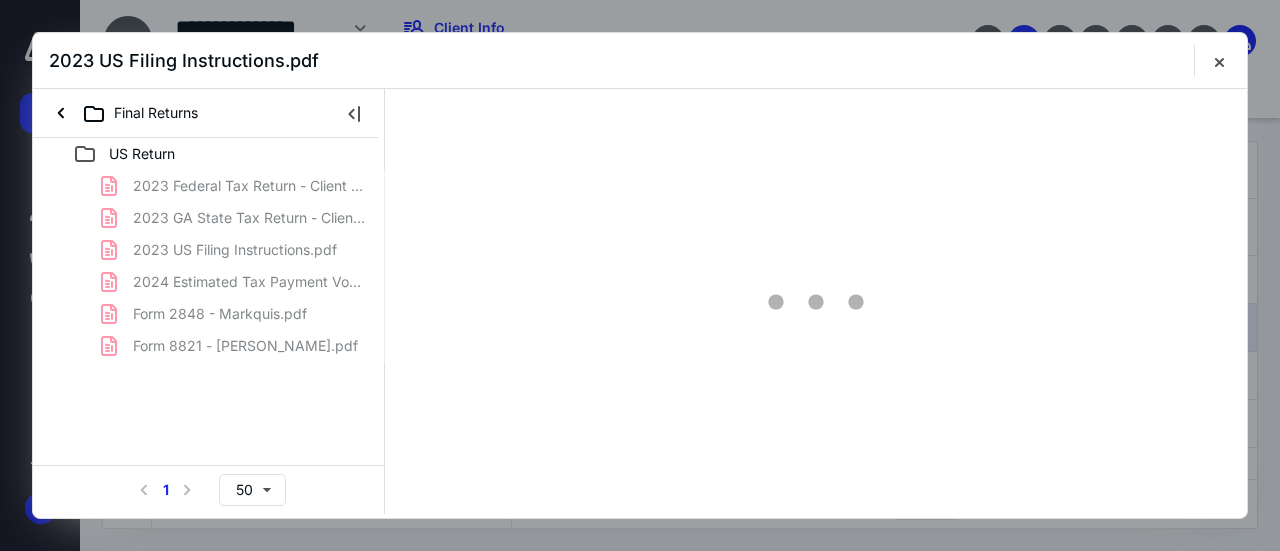 click on "2023 Federal Tax Return - Client Copy.pdf 2023 GA State Tax Return - Client Copy.pdf 2023 [GEOGRAPHIC_DATA] Filing Instructions.pdf 2024 Estimated Tax Payment Vouchers - Federal.pdf Form 2848 - Markquis.pdf Form 8821 - [PERSON_NAME].pdf" at bounding box center (209, 266) 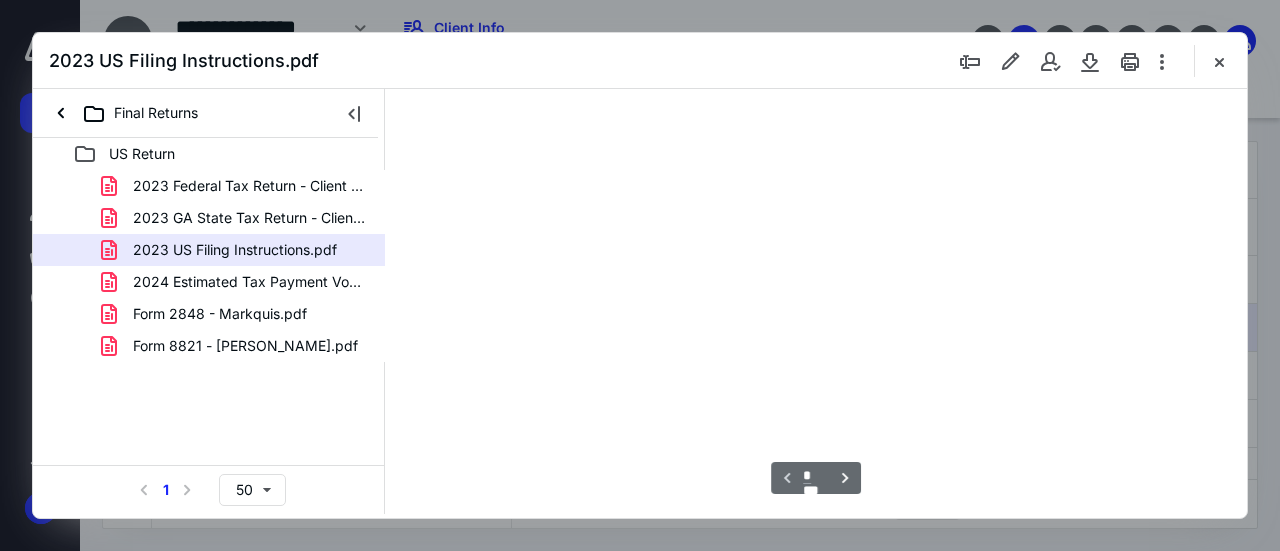 scroll, scrollTop: 106, scrollLeft: 0, axis: vertical 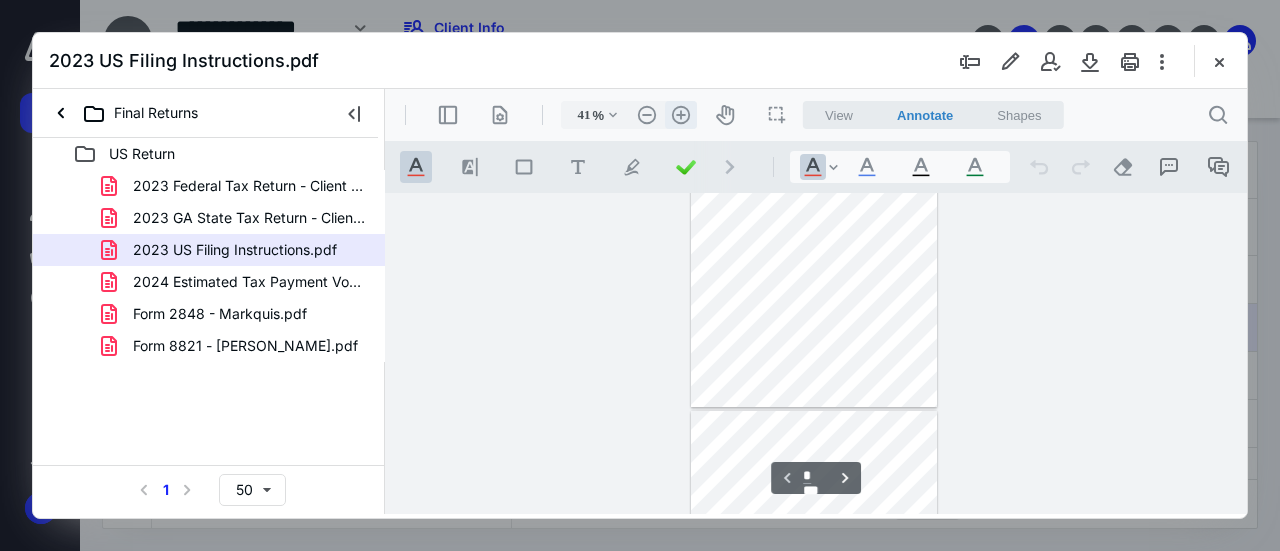 click on ".cls-1{fill:#abb0c4;} icon - header - zoom - in - line" at bounding box center [681, 115] 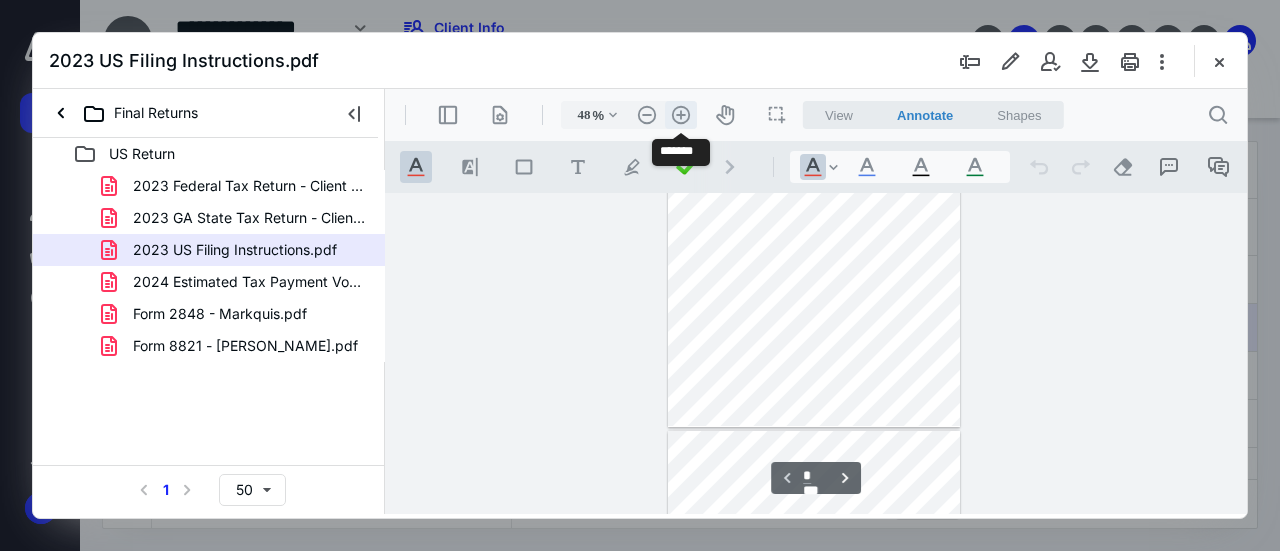 click on ".cls-1{fill:#abb0c4;} icon - header - zoom - in - line" at bounding box center (681, 115) 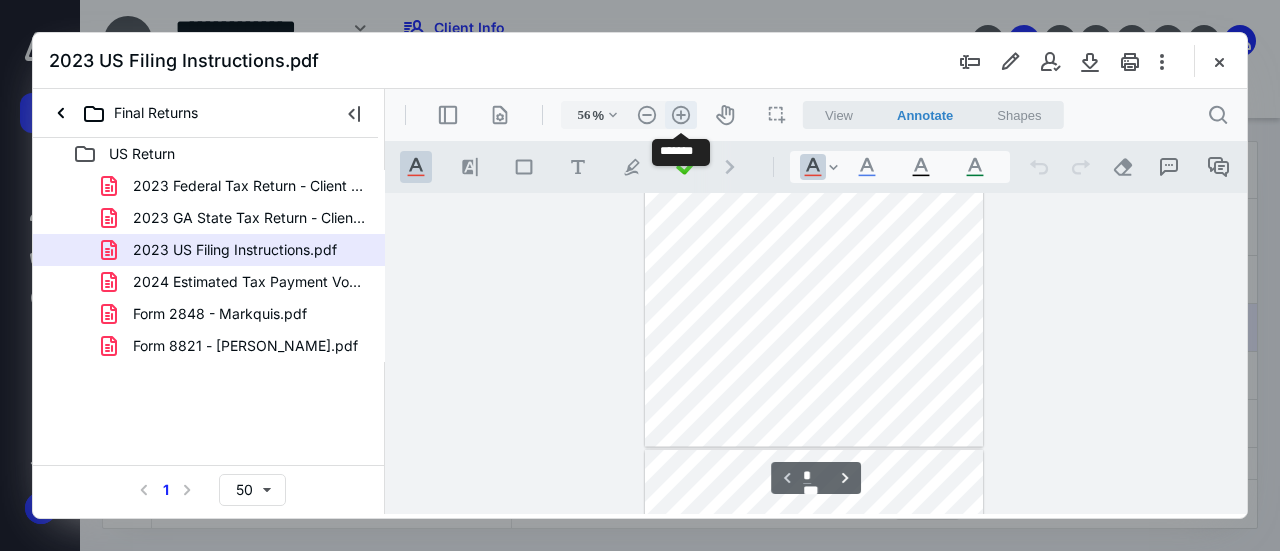 click on ".cls-1{fill:#abb0c4;} icon - header - zoom - in - line" at bounding box center (681, 115) 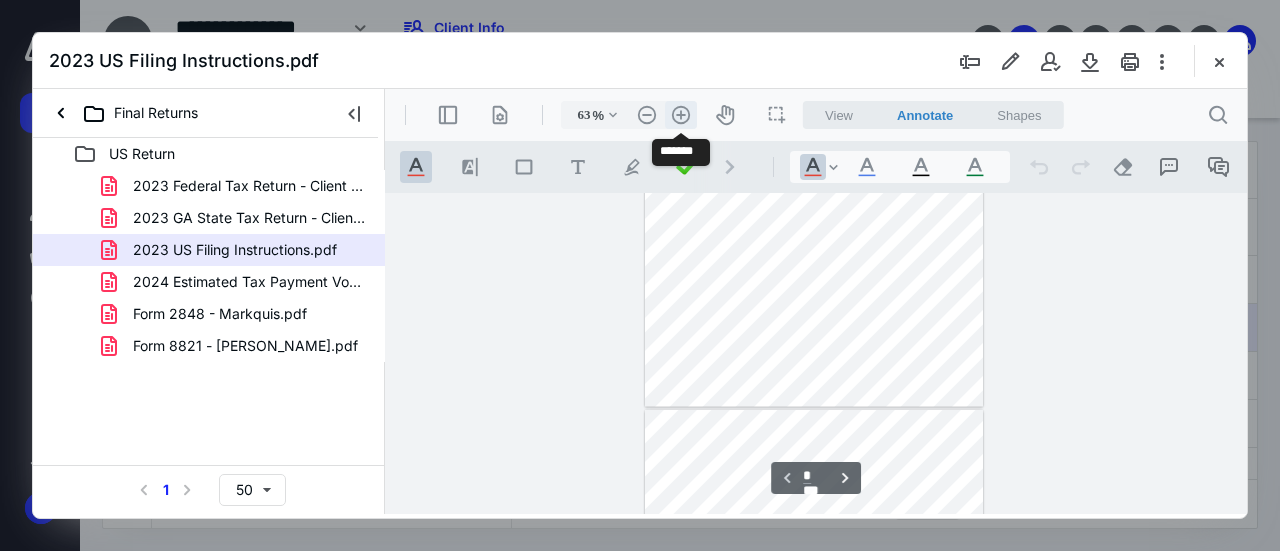 click on ".cls-1{fill:#abb0c4;} icon - header - zoom - in - line" at bounding box center [681, 115] 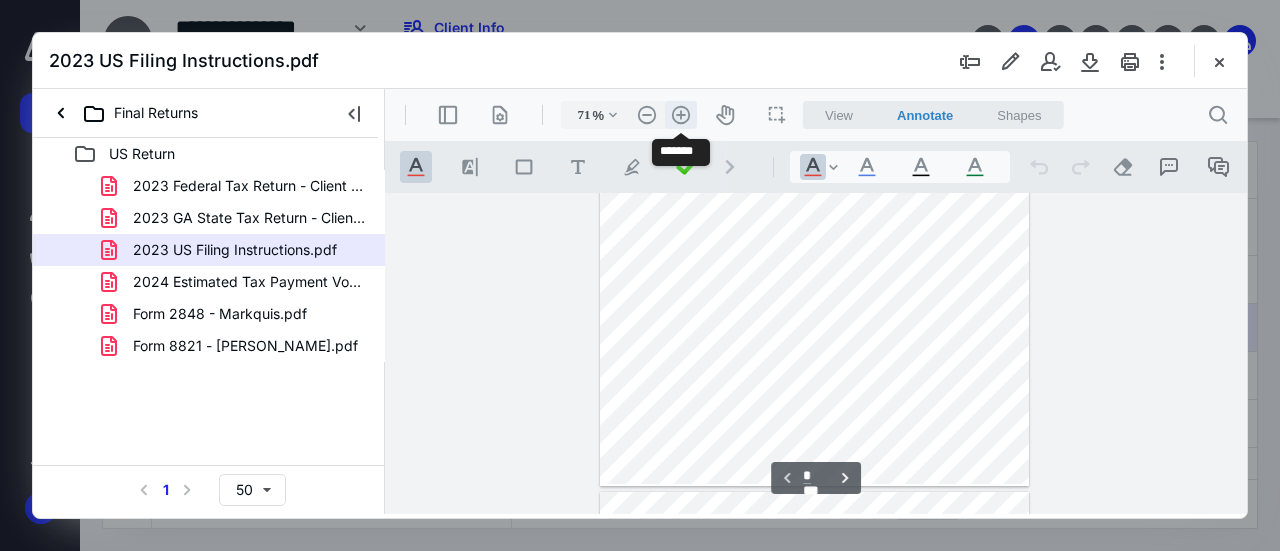 click on ".cls-1{fill:#abb0c4;} icon - header - zoom - in - line" at bounding box center (681, 115) 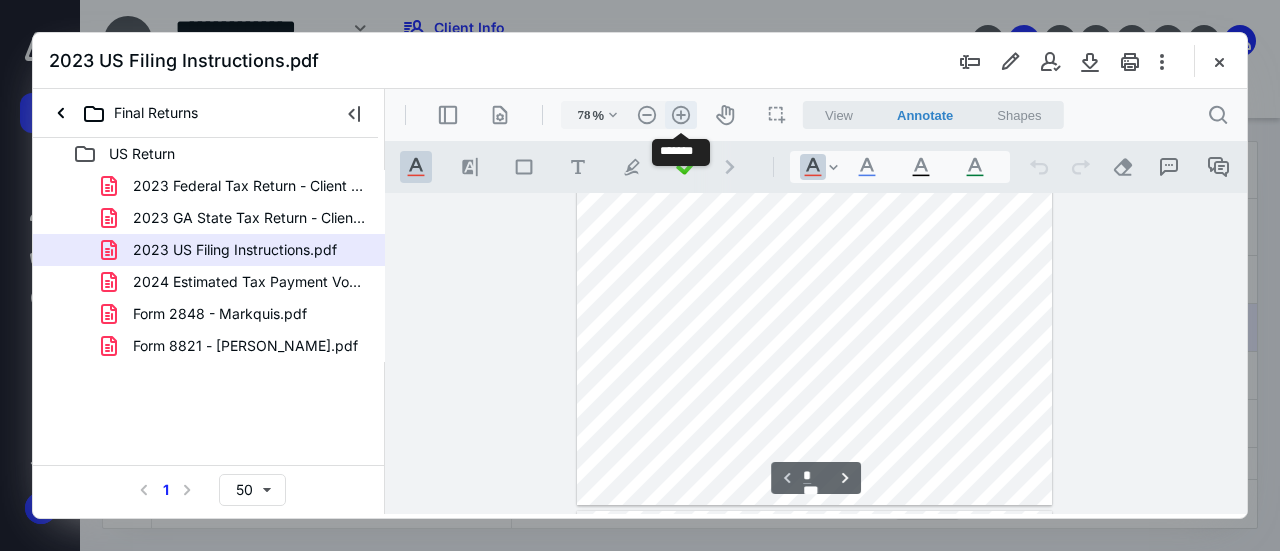 click on ".cls-1{fill:#abb0c4;} icon - header - zoom - in - line" at bounding box center [681, 115] 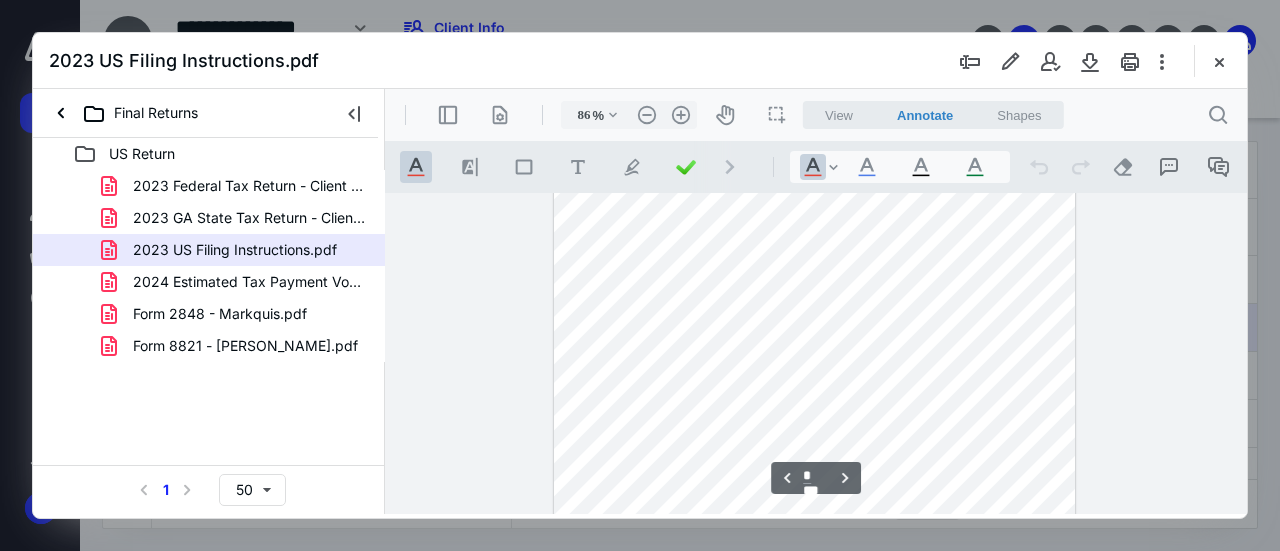 scroll, scrollTop: 1646, scrollLeft: 0, axis: vertical 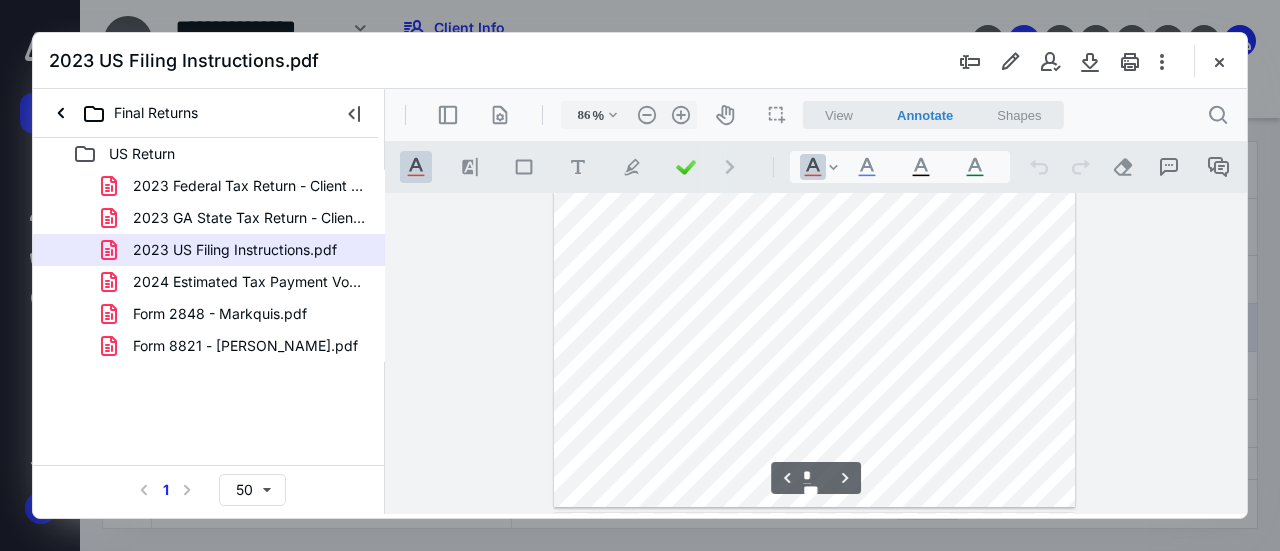 type on "*" 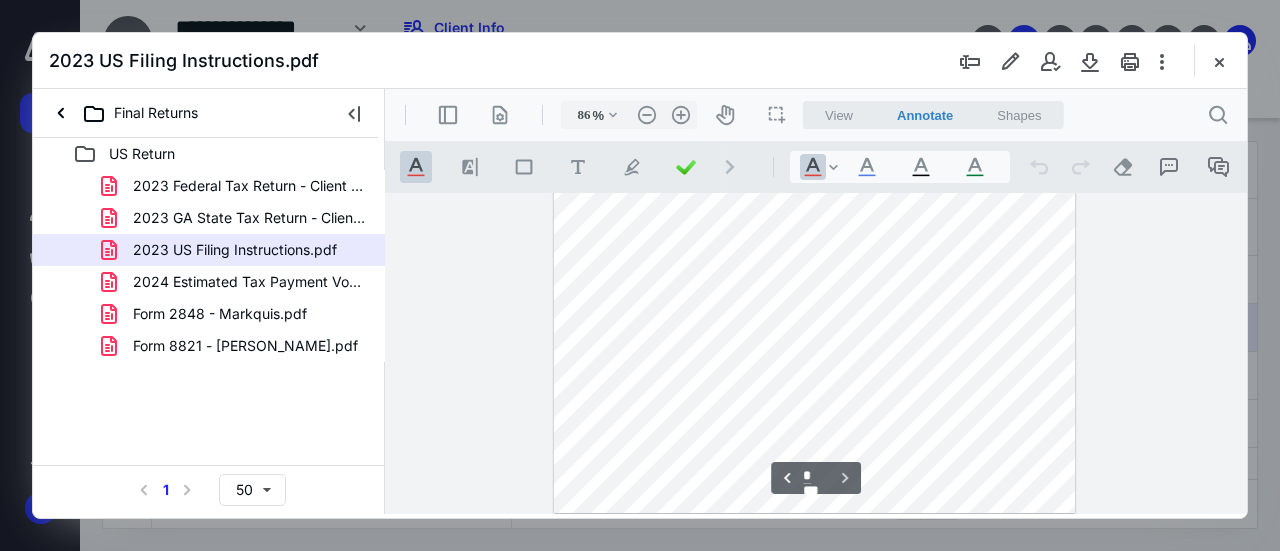 scroll, scrollTop: 2402, scrollLeft: 0, axis: vertical 